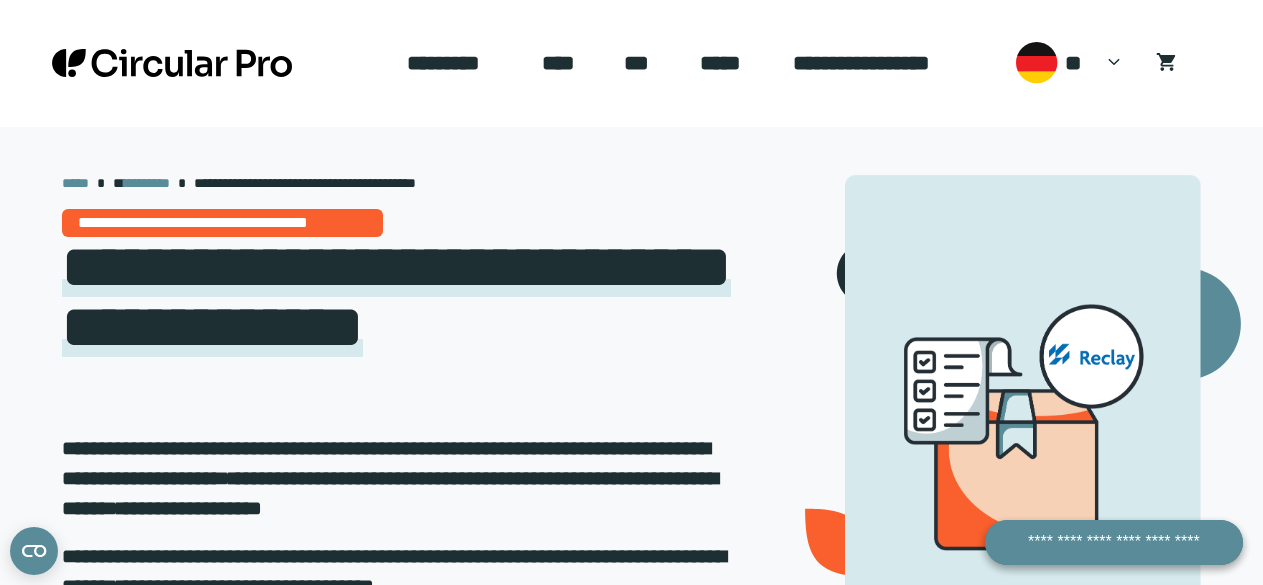 scroll, scrollTop: 0, scrollLeft: 0, axis: both 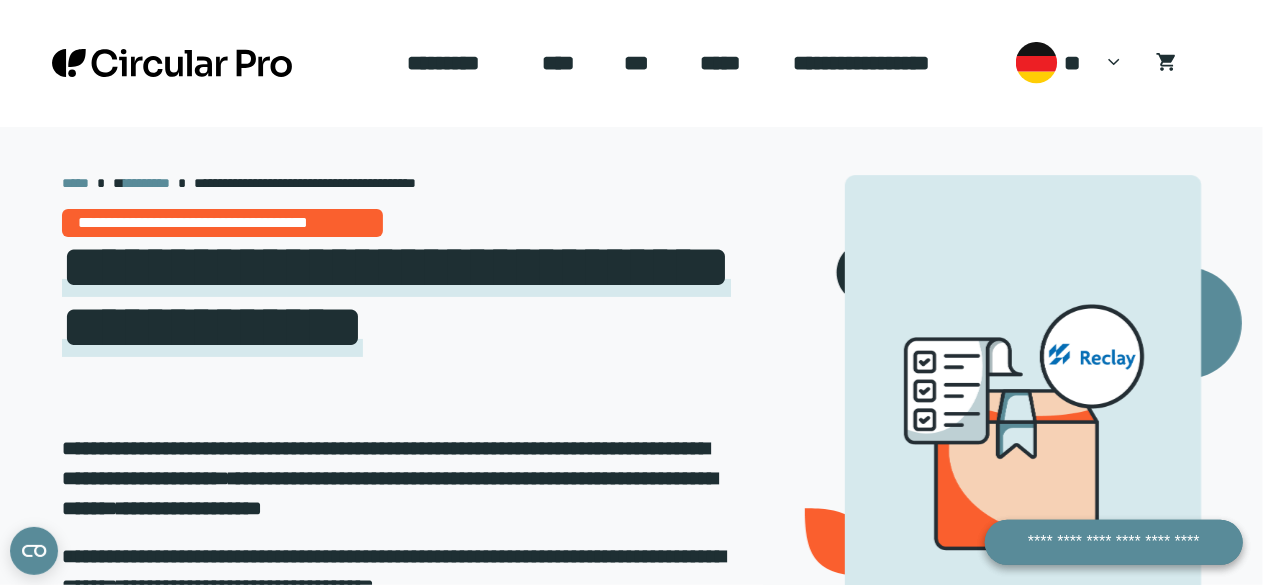 click on "**********" at bounding box center [888, 63] 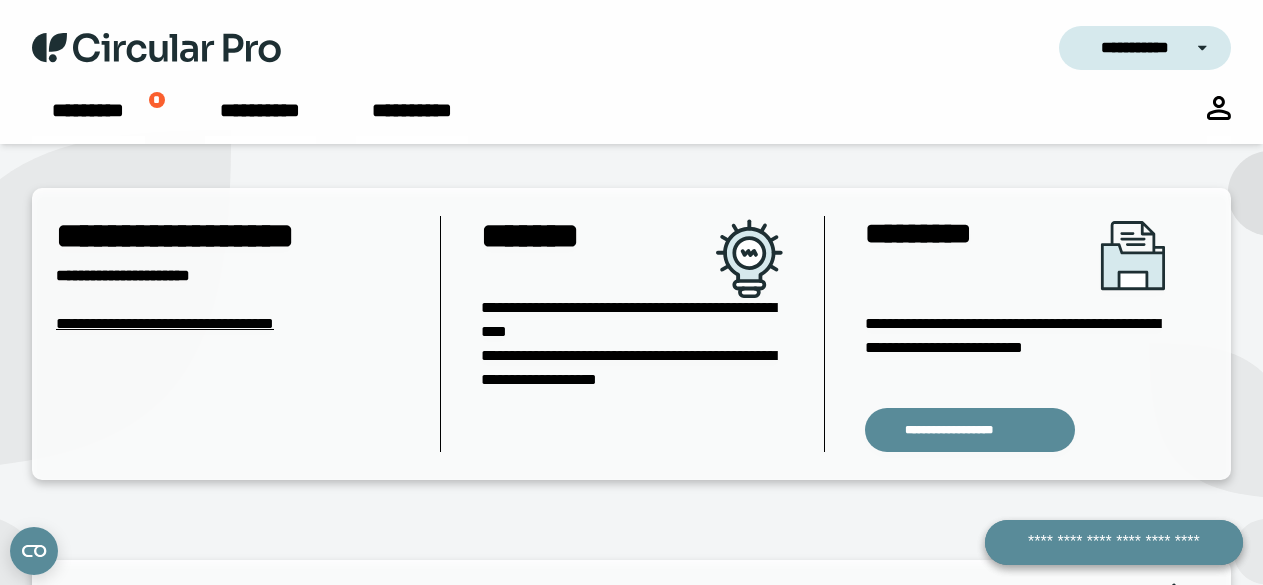 scroll, scrollTop: 0, scrollLeft: 0, axis: both 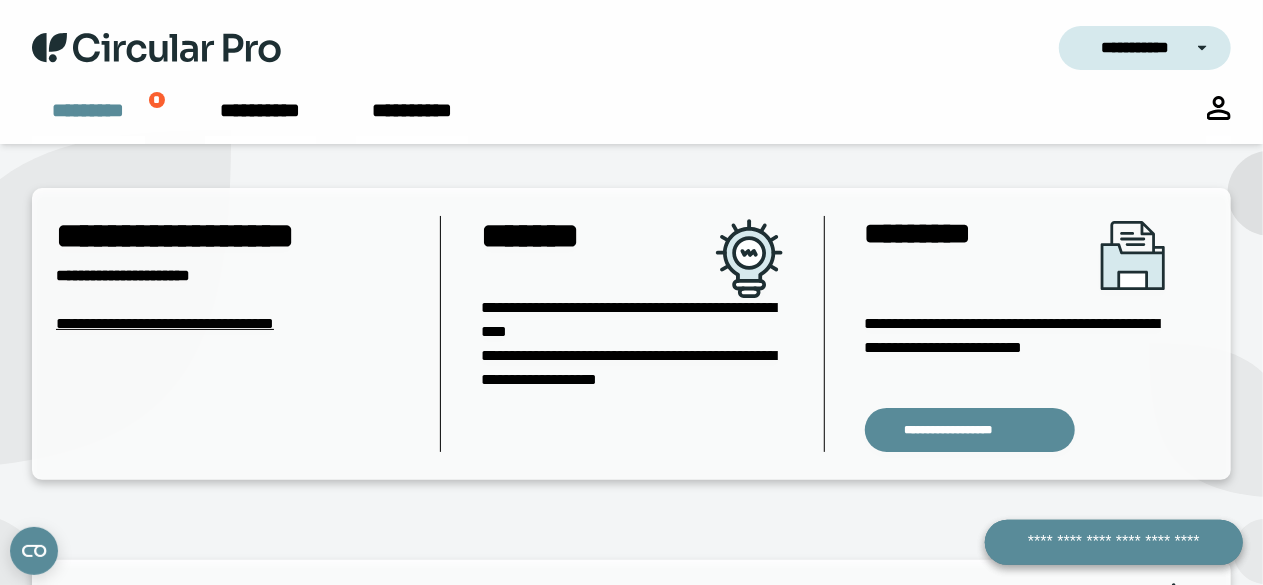 click on "*********" at bounding box center [88, 120] 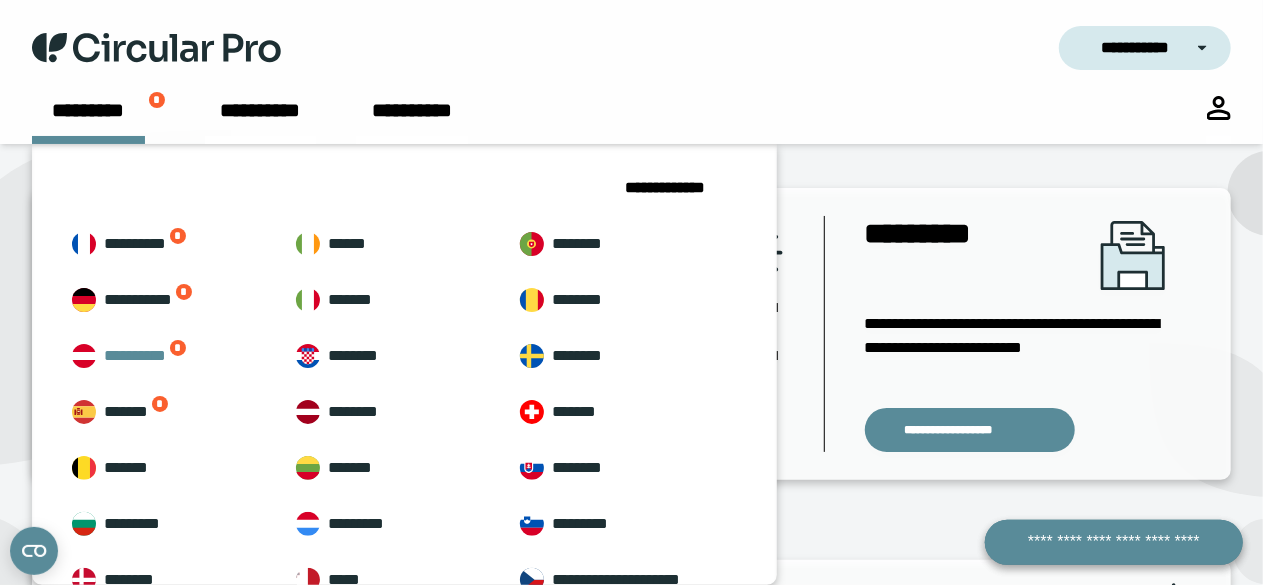 click on "**********" at bounding box center [168, 356] 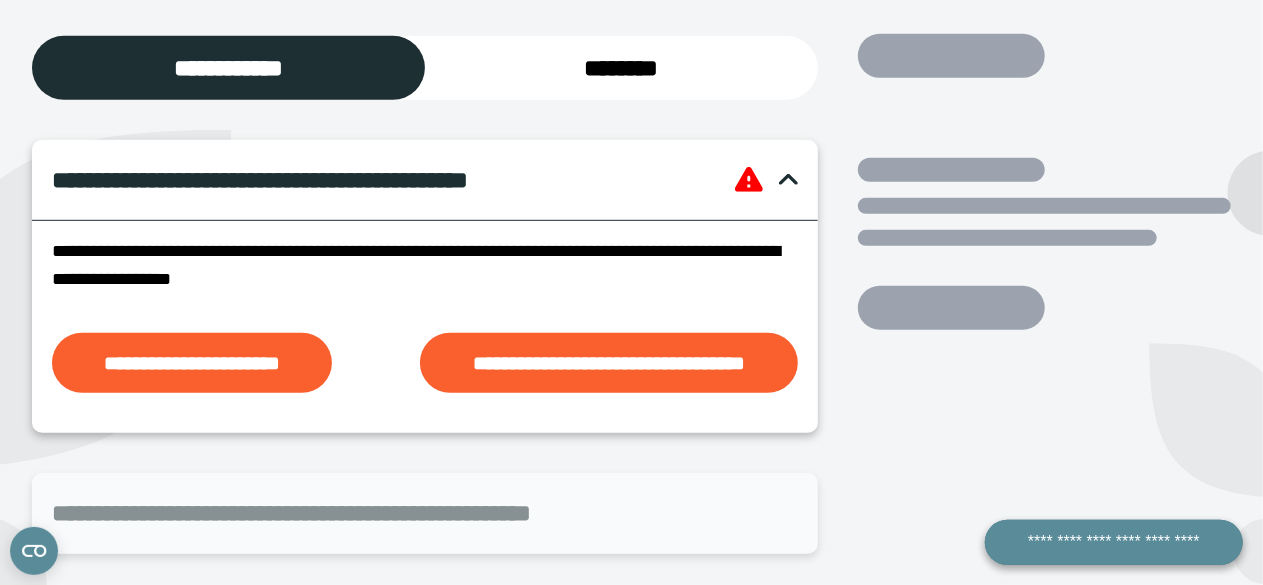 scroll, scrollTop: 482, scrollLeft: 0, axis: vertical 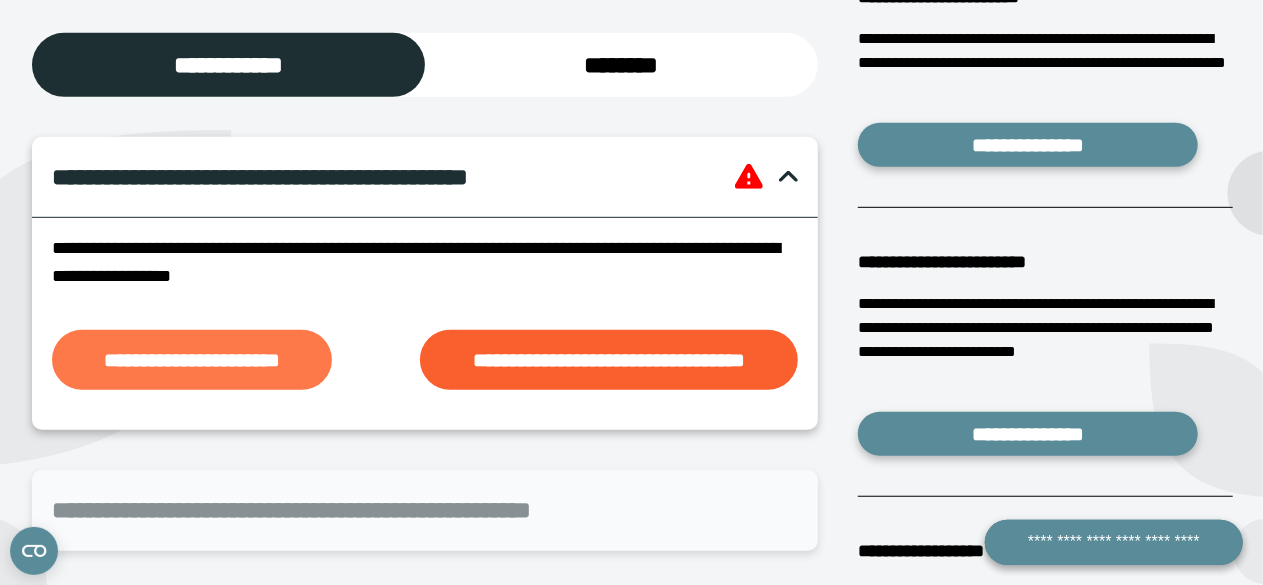 click on "**********" at bounding box center (192, 360) 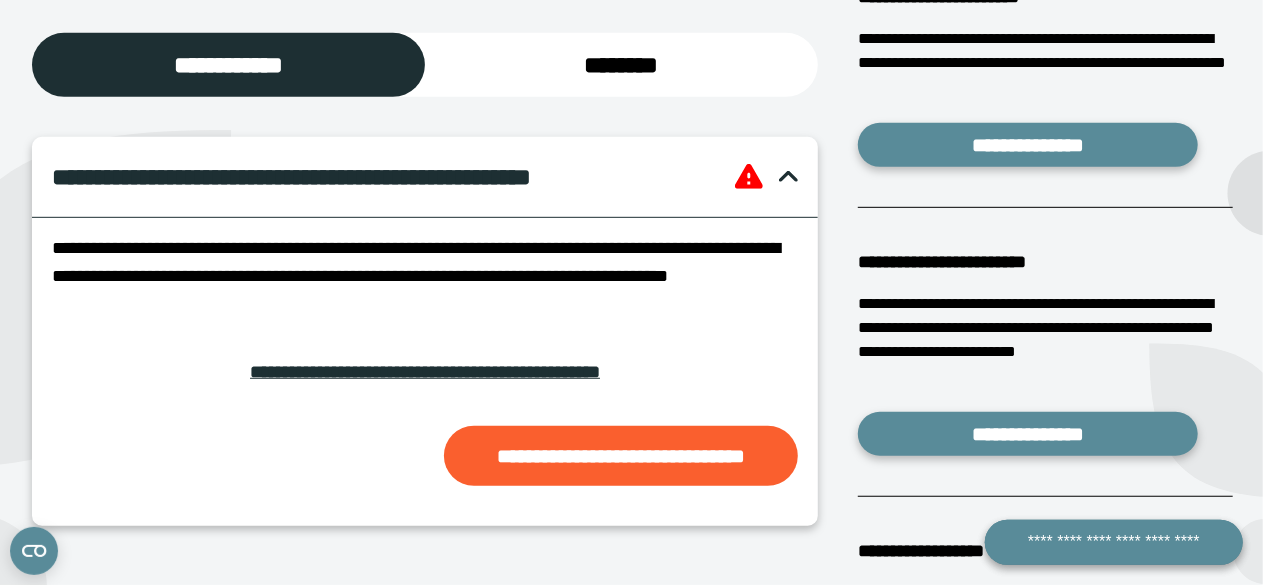 click on "**********" at bounding box center (425, 372) 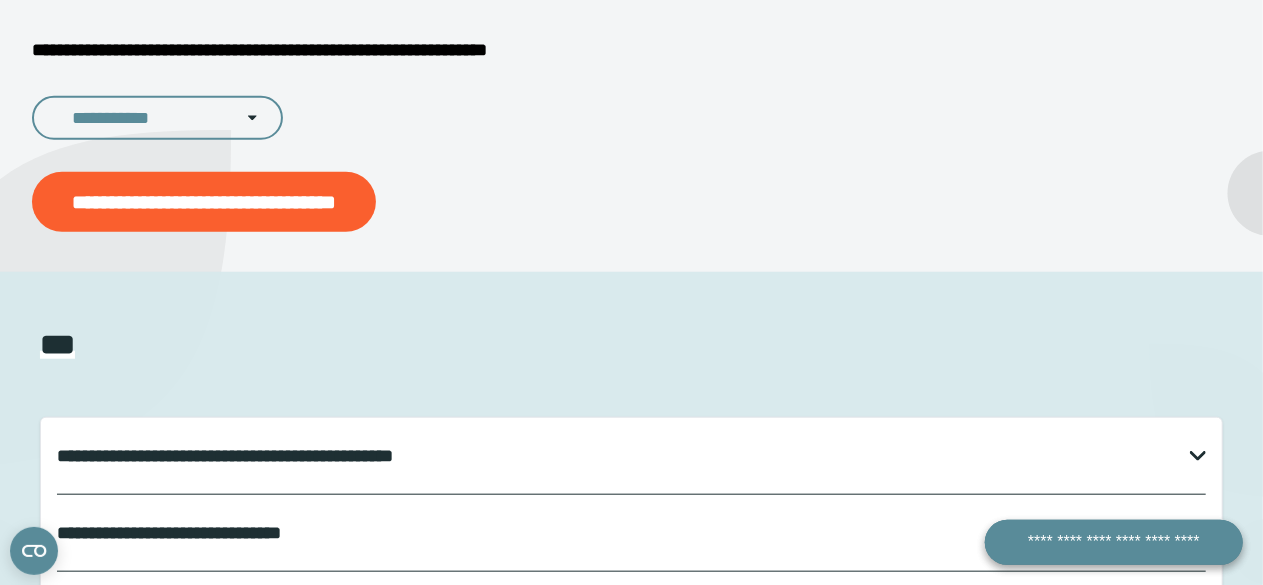 scroll, scrollTop: 727, scrollLeft: 0, axis: vertical 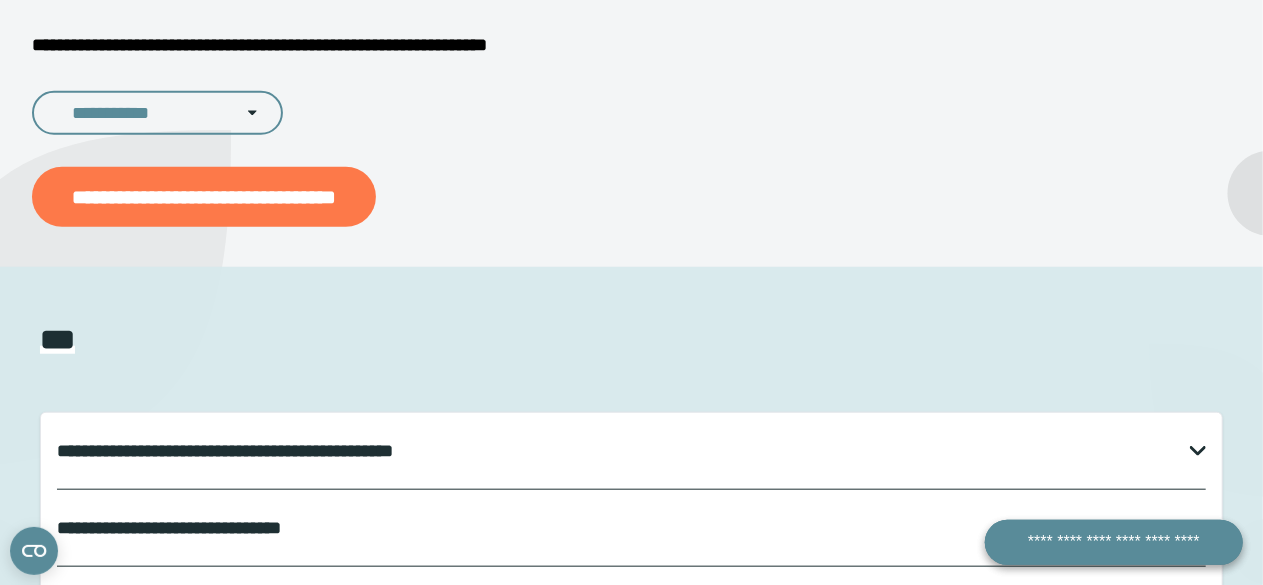 click on "**********" at bounding box center [204, 197] 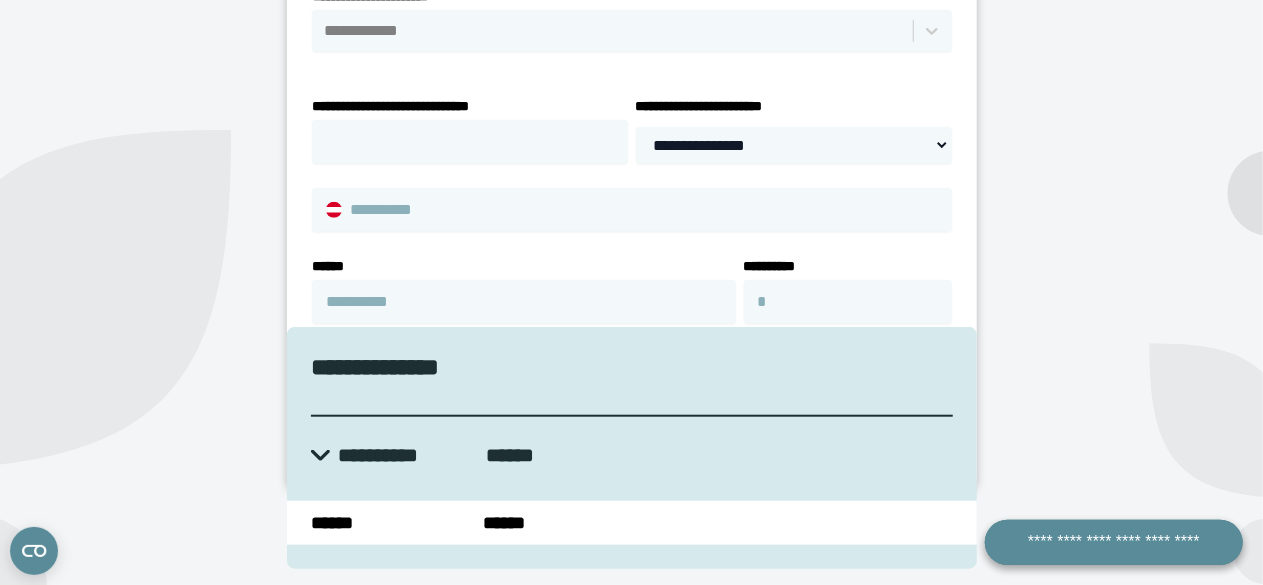 click on "**********" at bounding box center (632, -487) 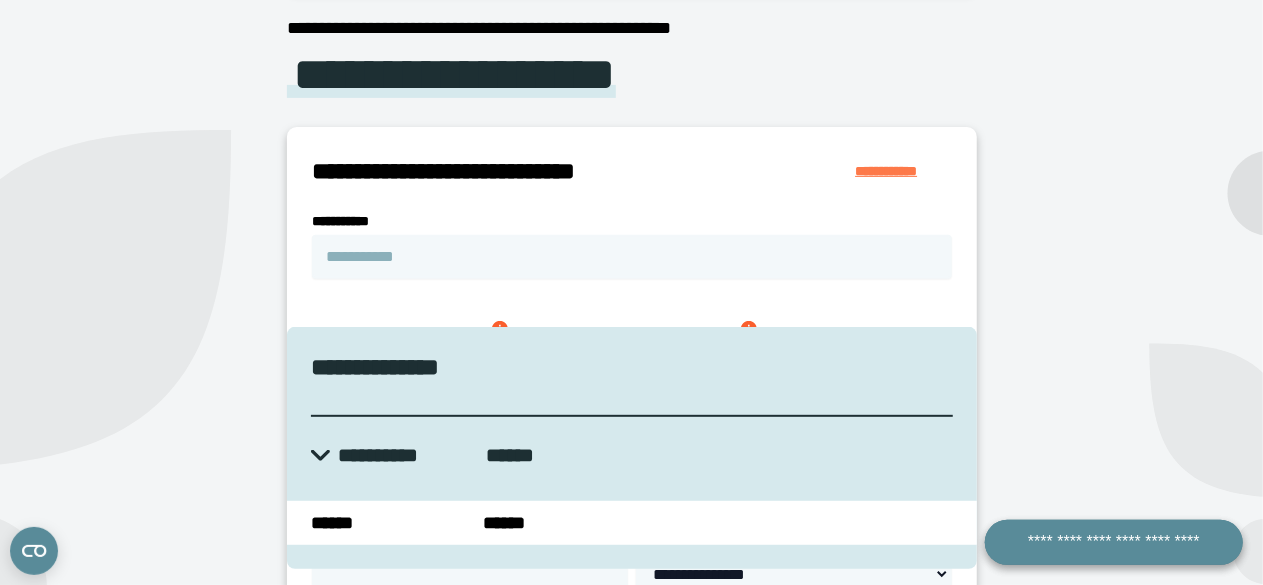 scroll, scrollTop: 310, scrollLeft: 0, axis: vertical 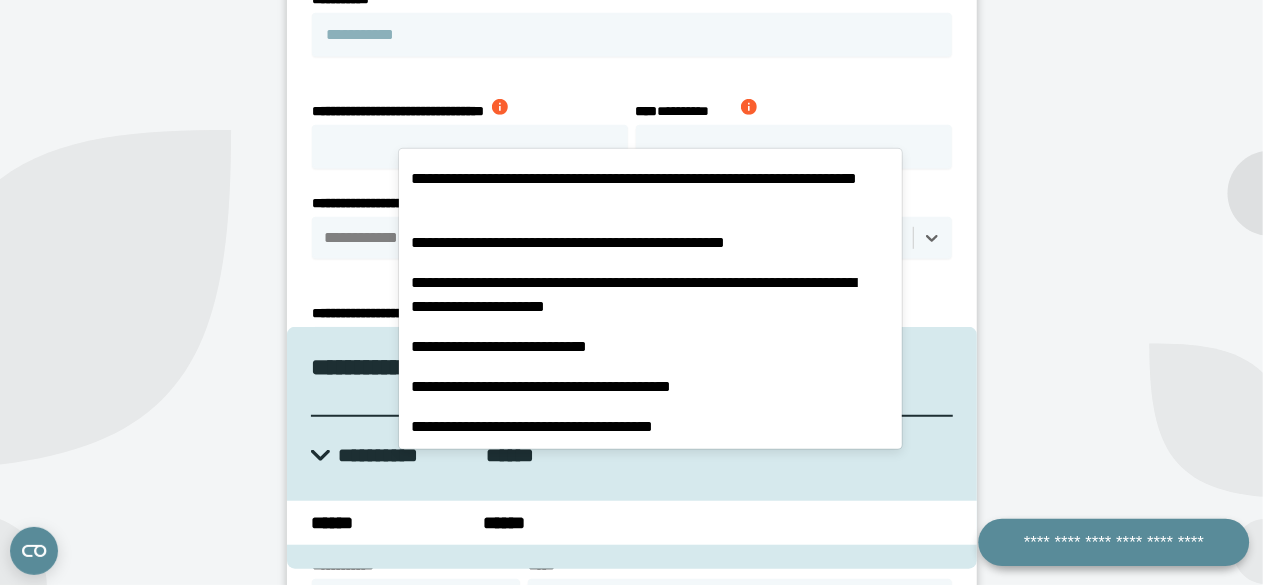 click on "**********" at bounding box center [1114, 542] 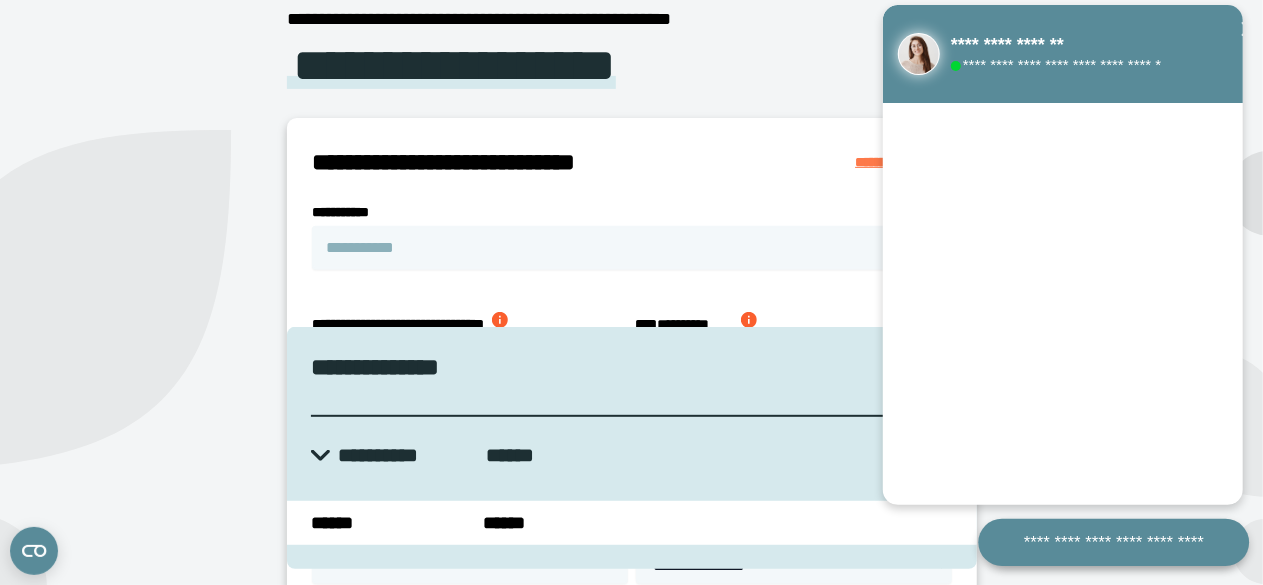 scroll, scrollTop: 309, scrollLeft: 0, axis: vertical 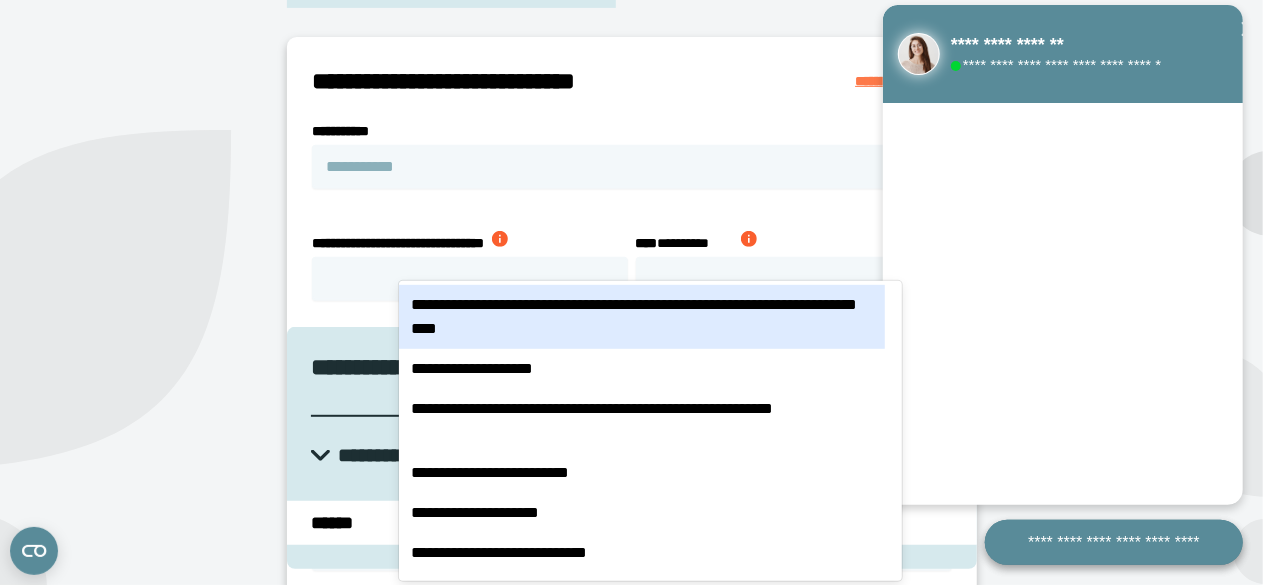 click on "**********" at bounding box center (631, 324) 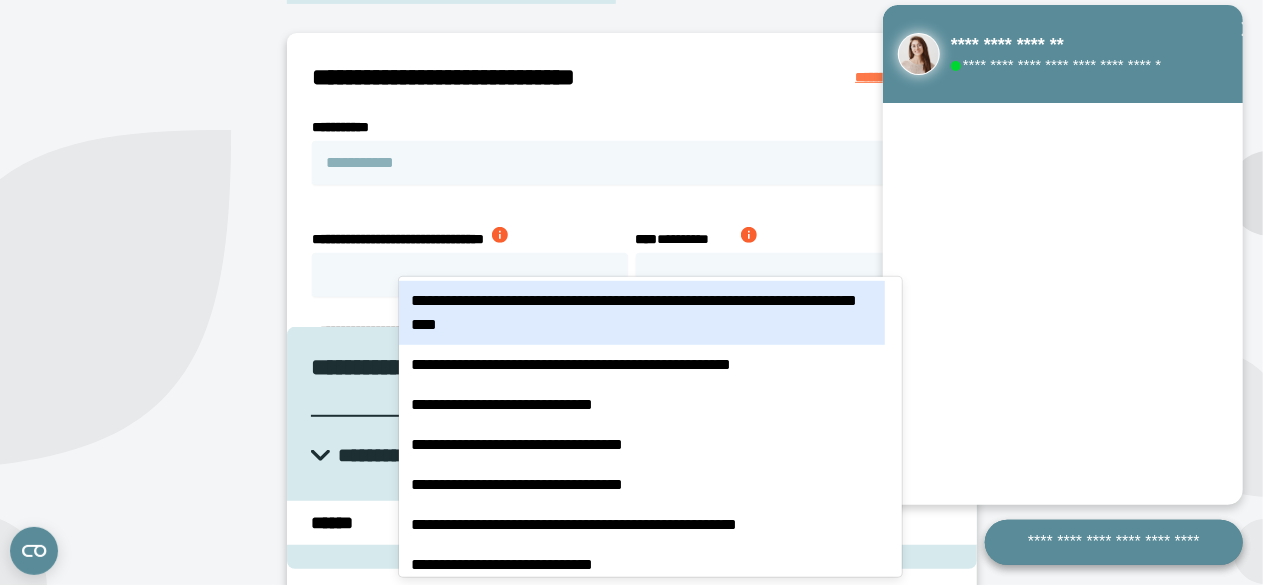 type on "***" 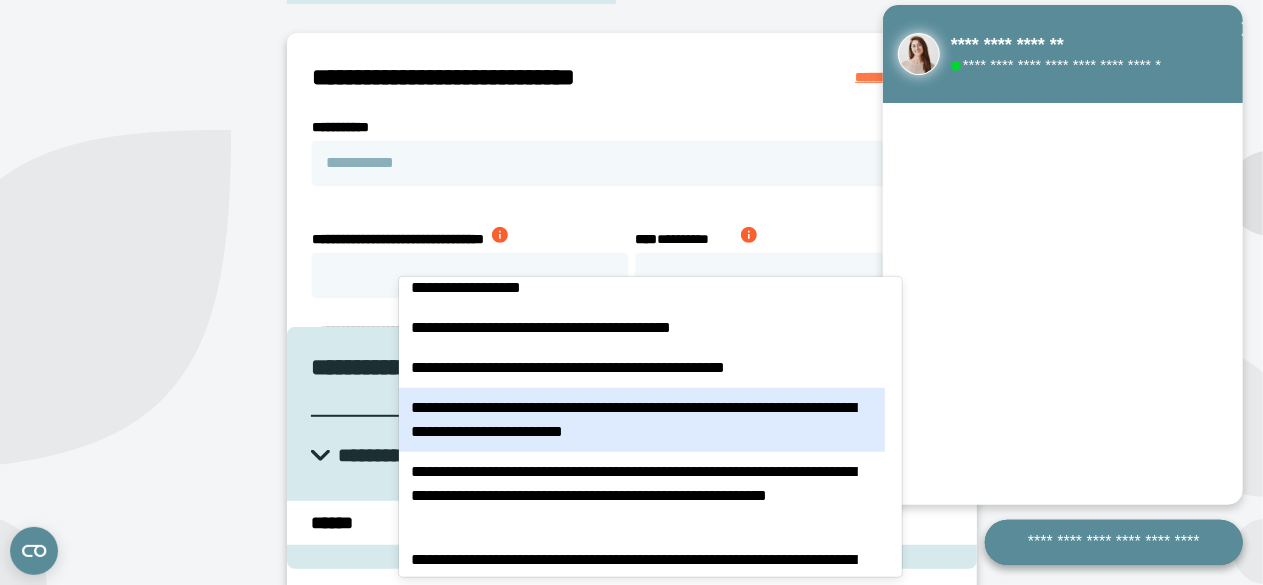 scroll, scrollTop: 0, scrollLeft: 0, axis: both 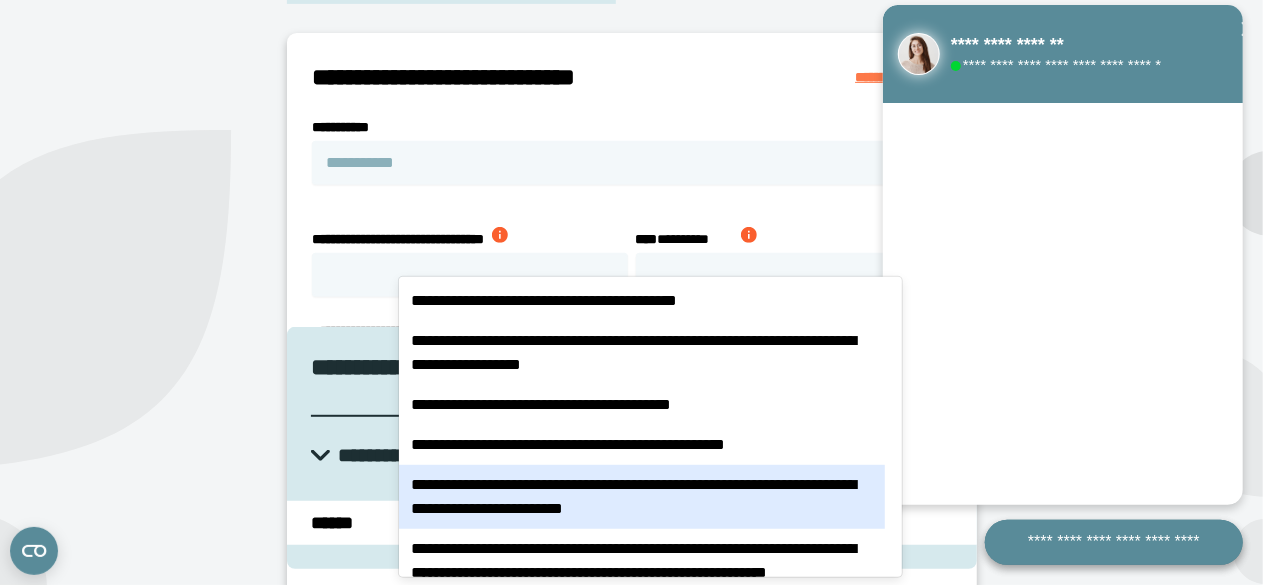 click on "**********" at bounding box center (642, 301) 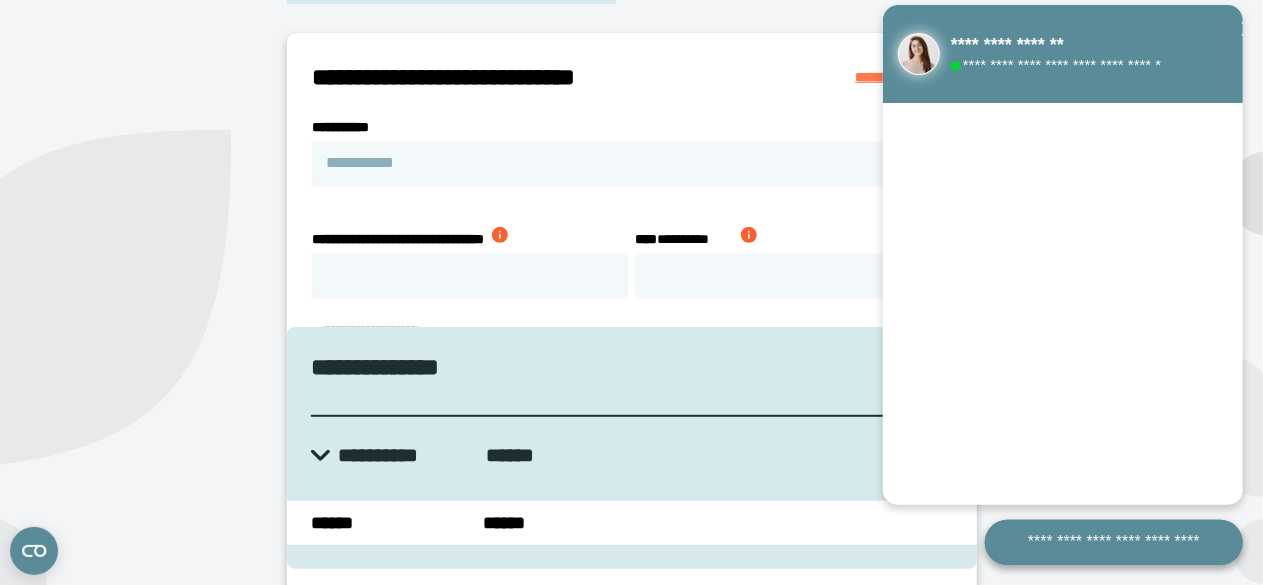 click at bounding box center [749, 235] 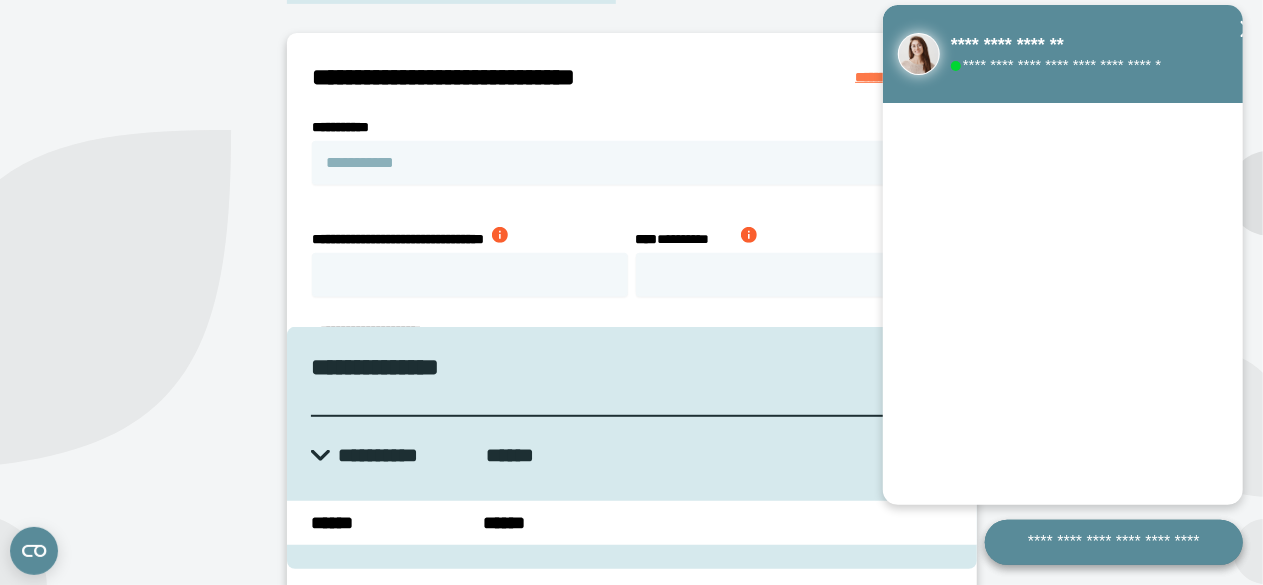 click 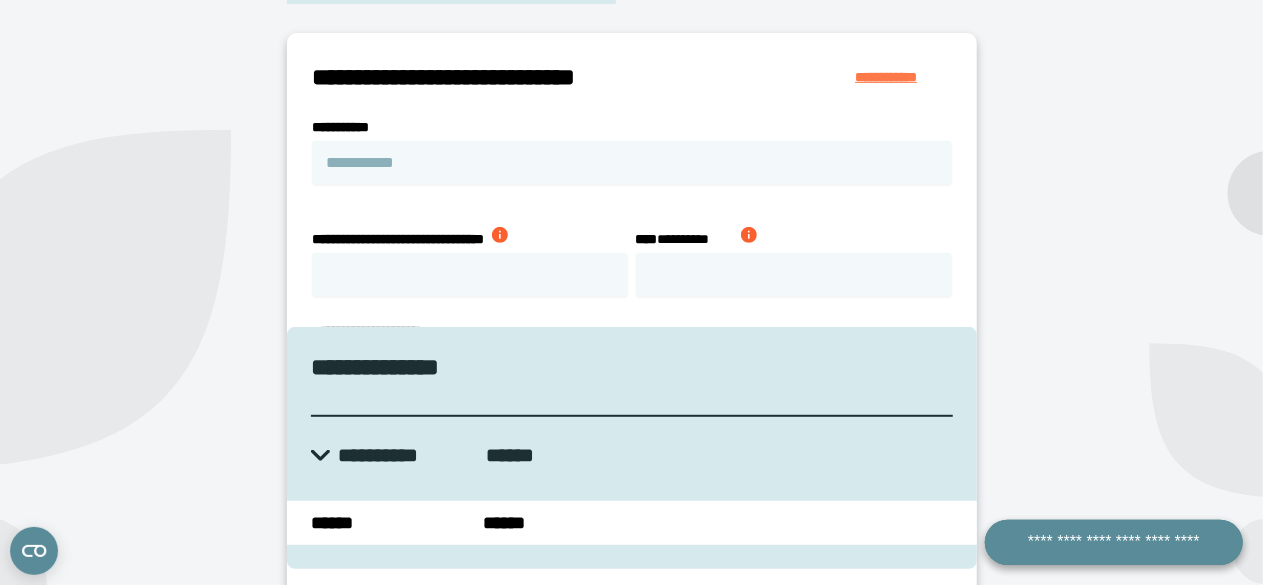 click at bounding box center [749, 235] 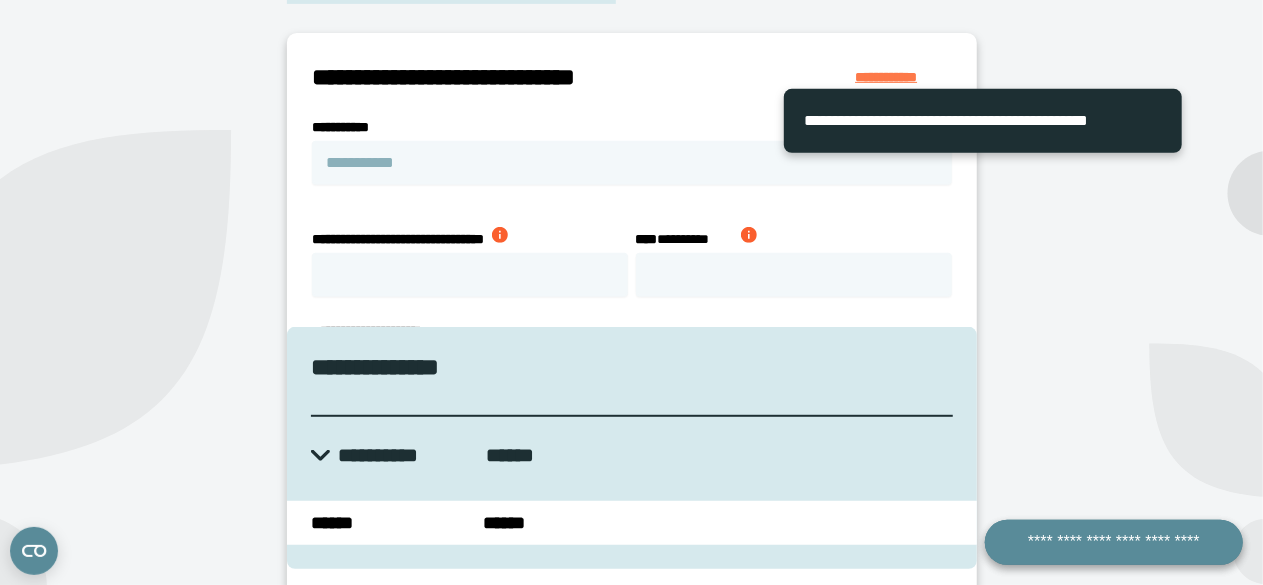 click at bounding box center (500, 235) 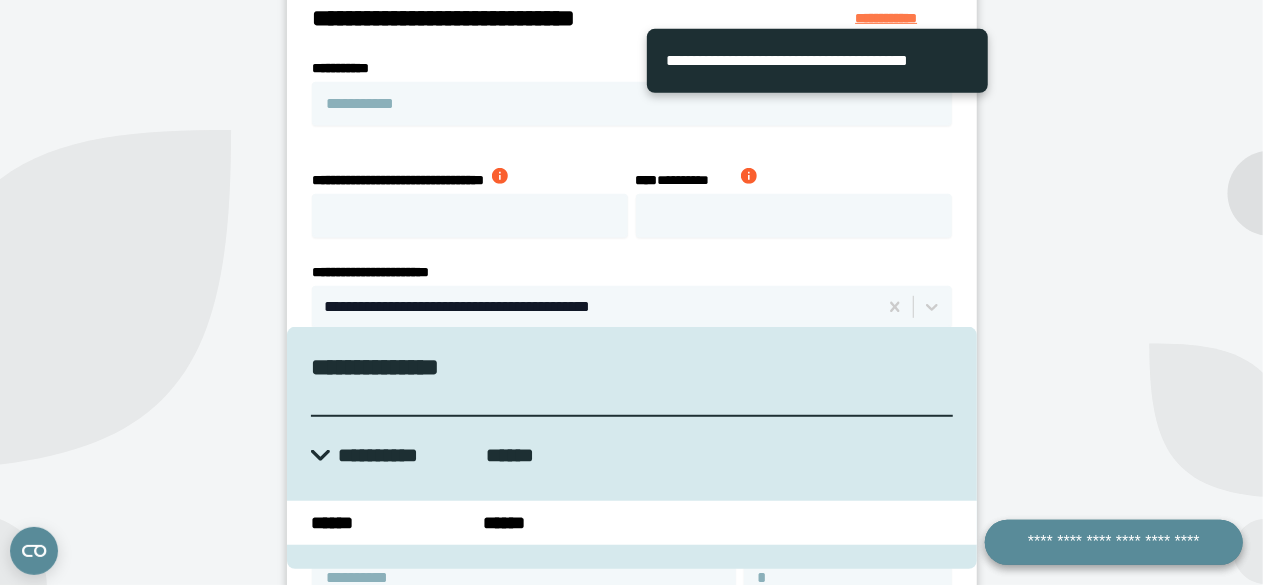 scroll, scrollTop: 458, scrollLeft: 0, axis: vertical 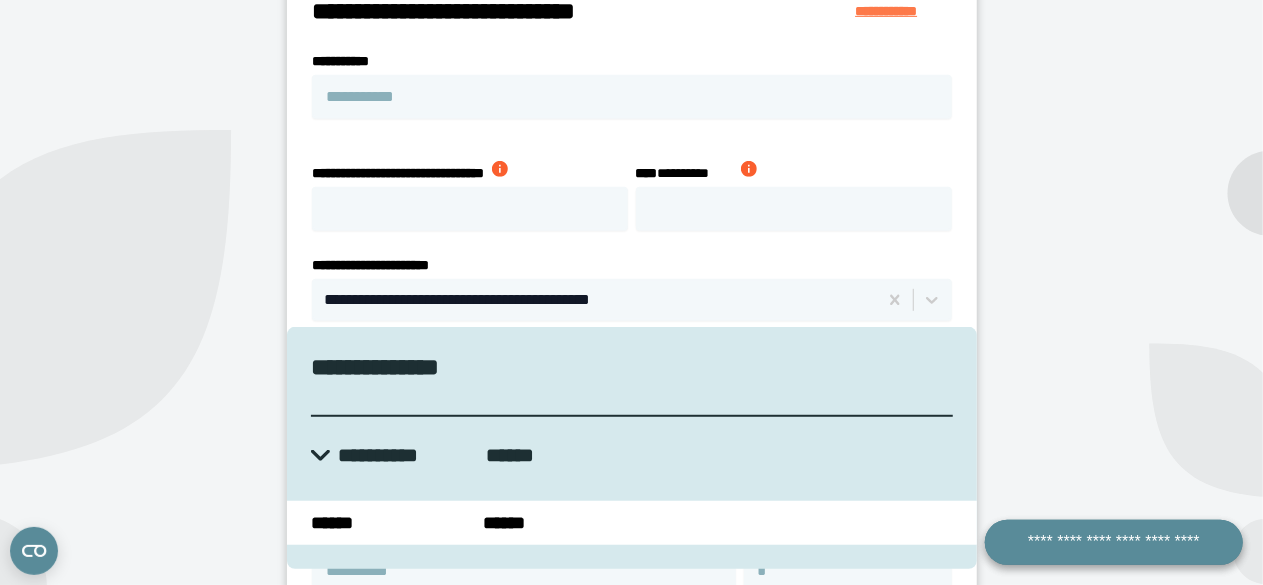 click on "**********" at bounding box center [470, 411] 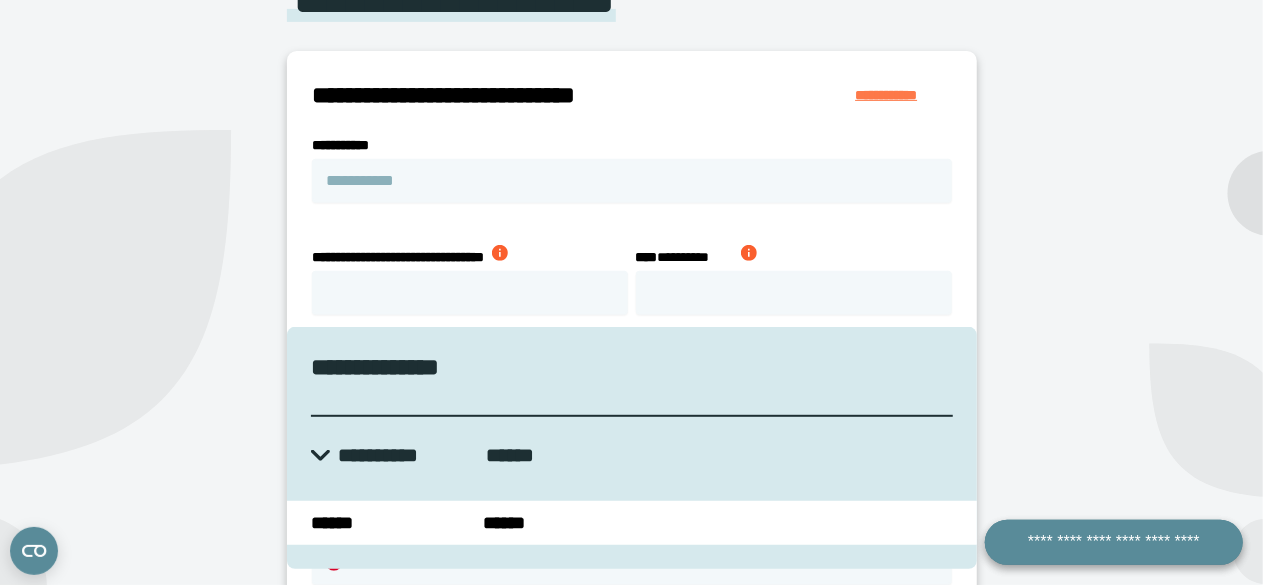 scroll, scrollTop: 328, scrollLeft: 0, axis: vertical 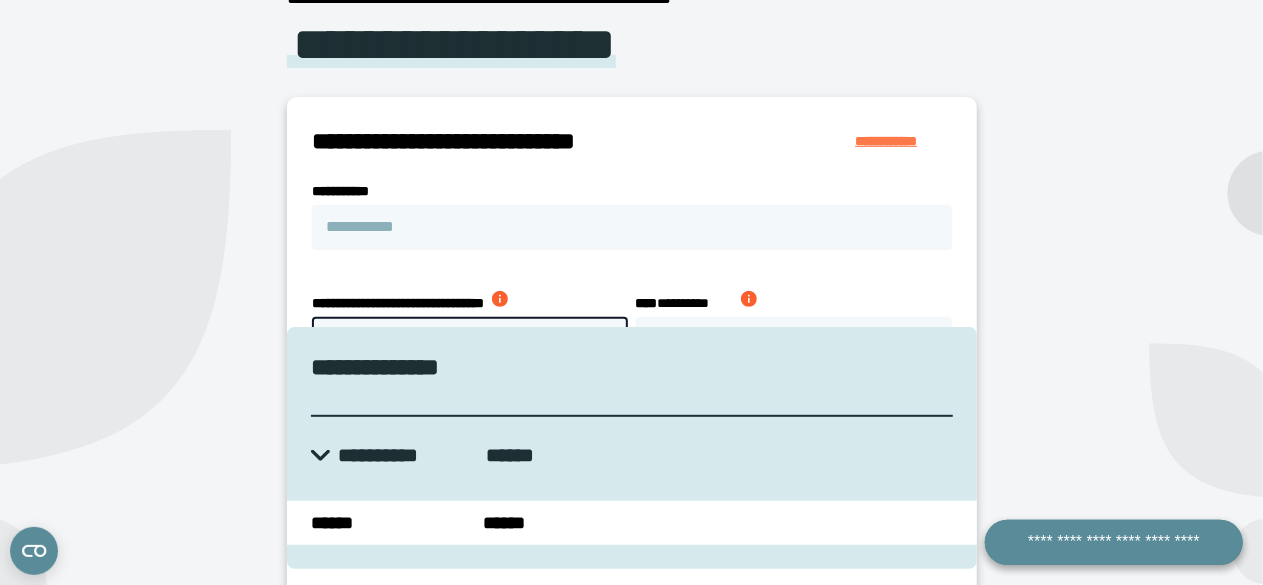 click on "**********" at bounding box center [470, 339] 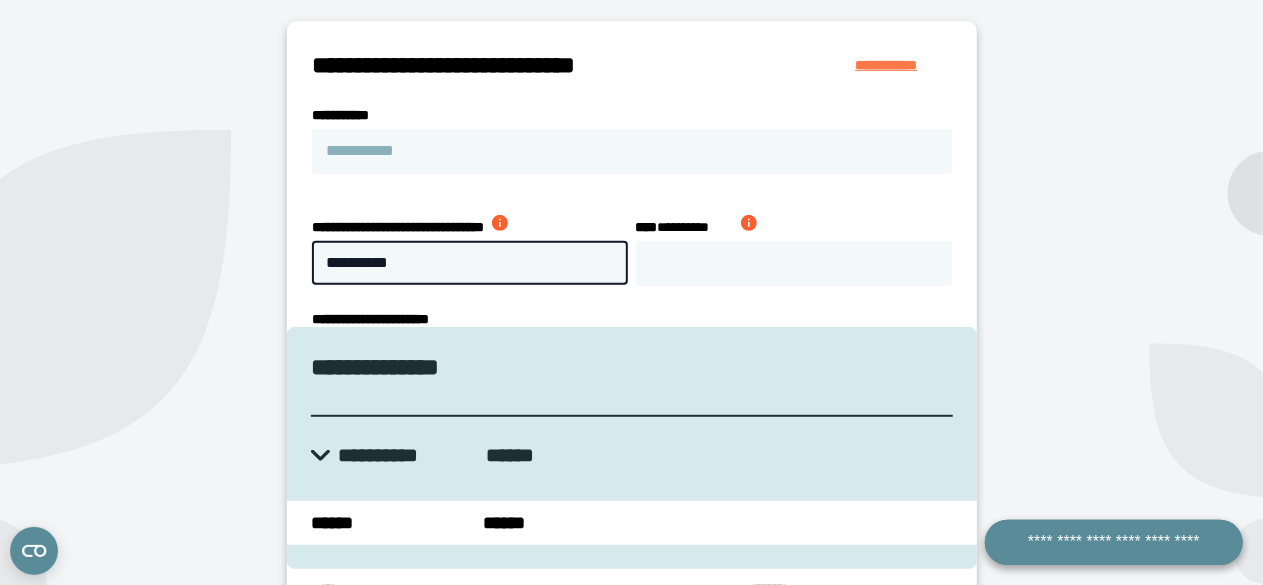 scroll, scrollTop: 408, scrollLeft: 0, axis: vertical 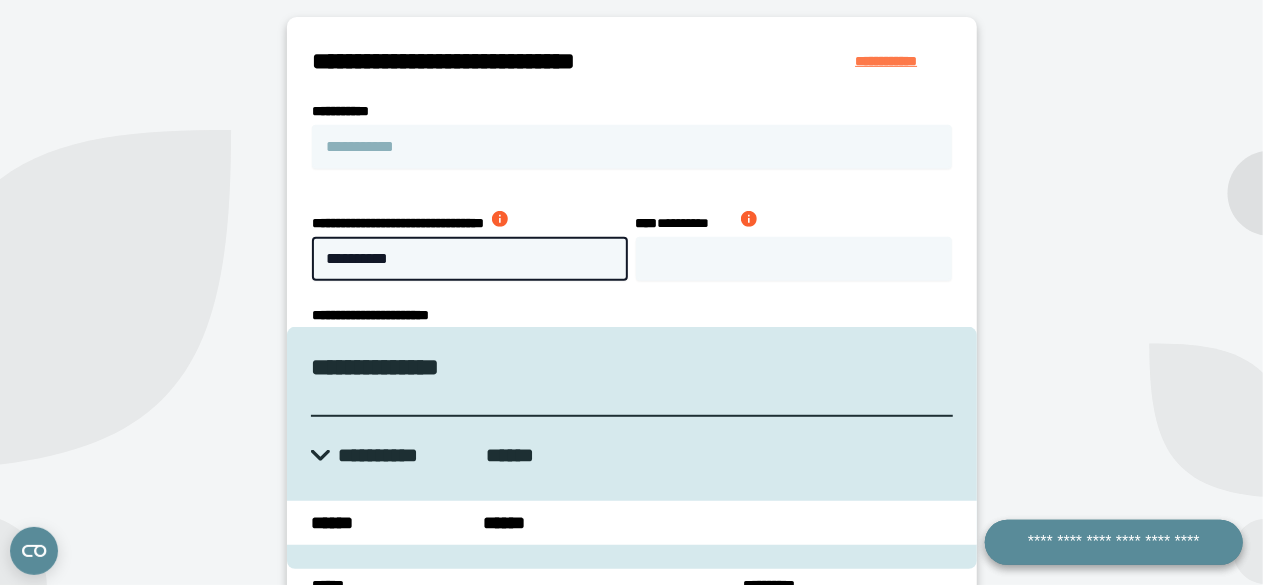 click at bounding box center (749, 219) 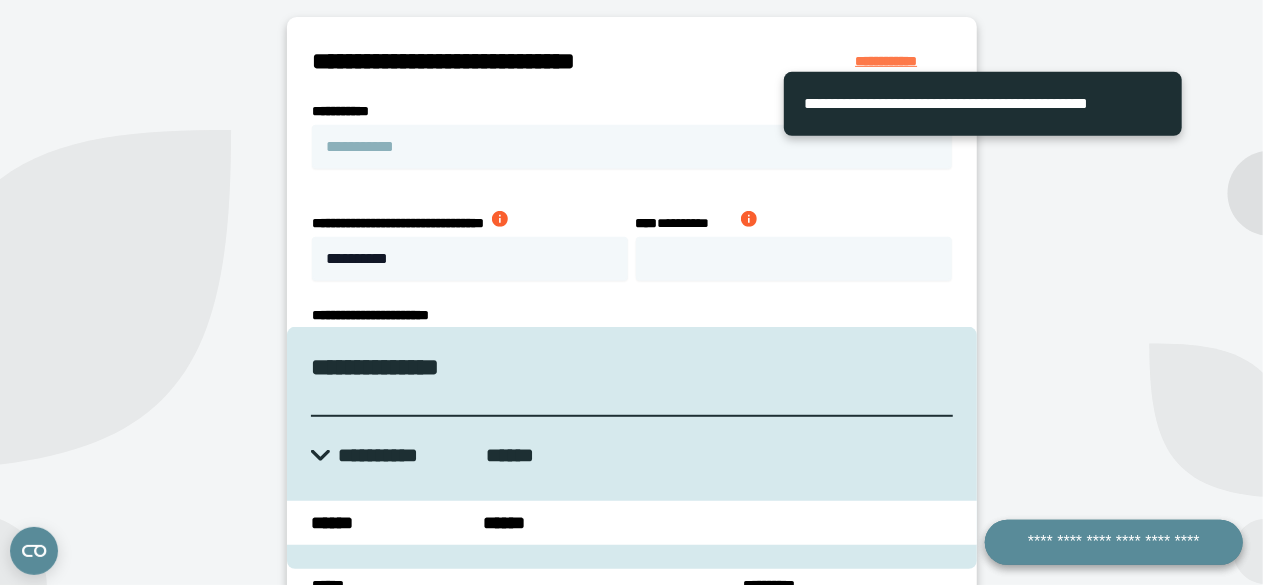 click at bounding box center (500, 219) 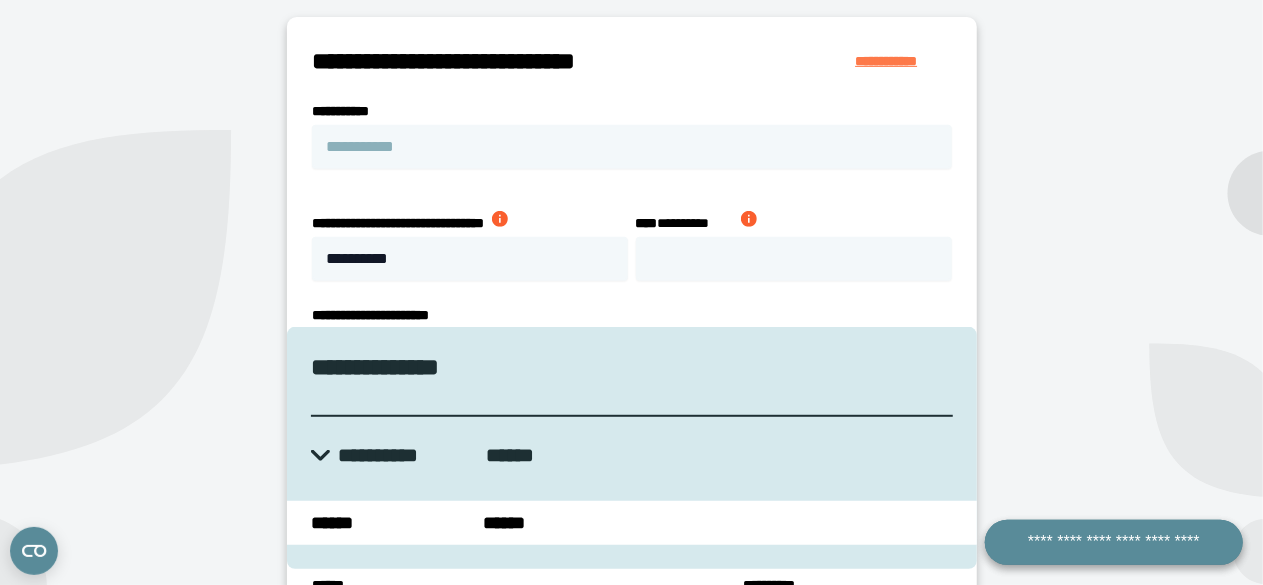click on "**********" at bounding box center [745, 219] 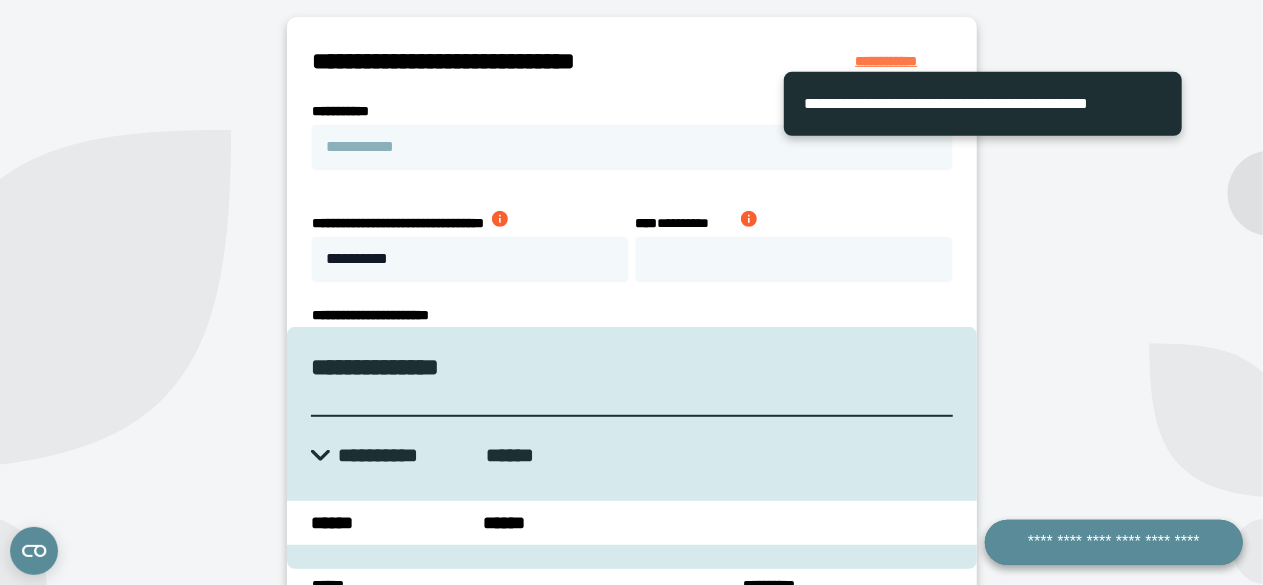click on "**********" at bounding box center (496, 219) 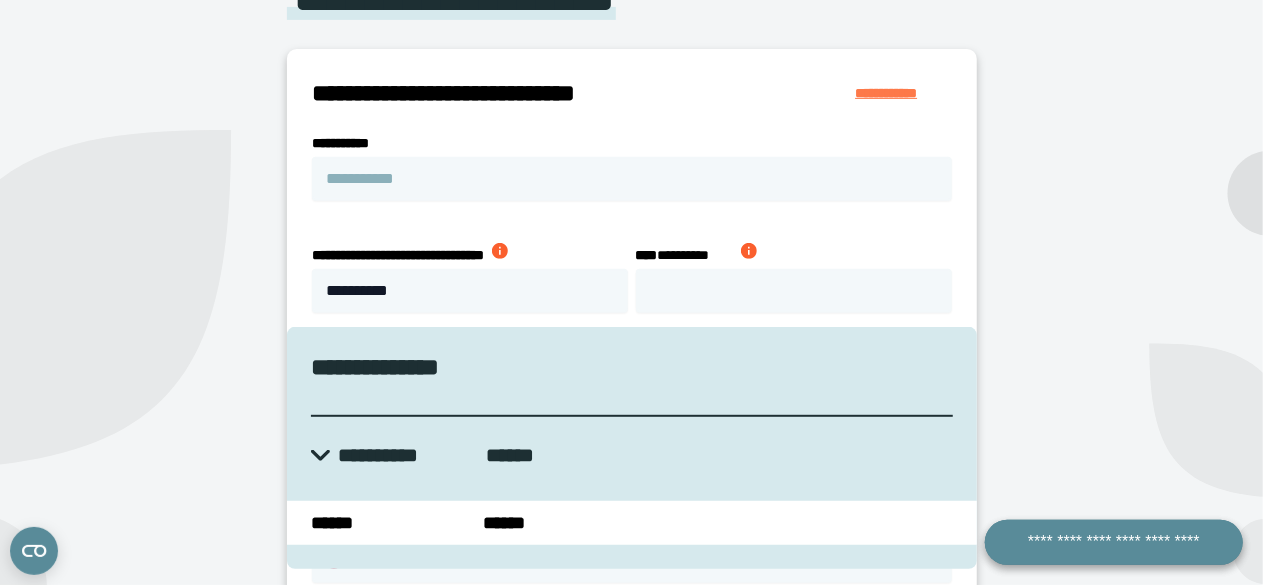 scroll, scrollTop: 375, scrollLeft: 0, axis: vertical 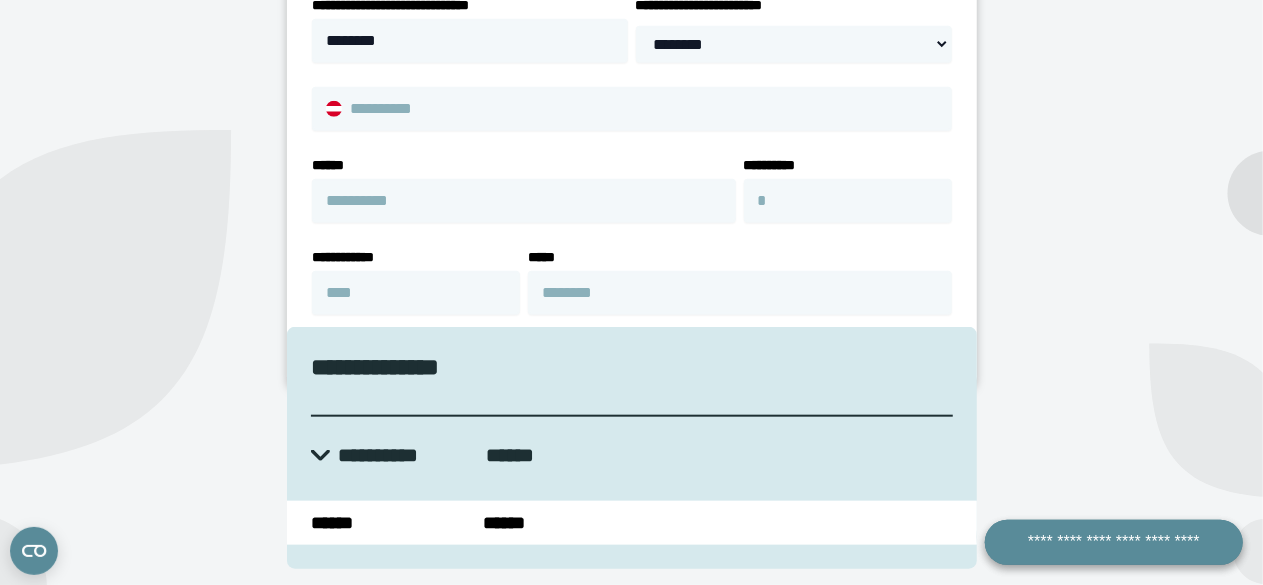 click on "**********" at bounding box center (807, 537) 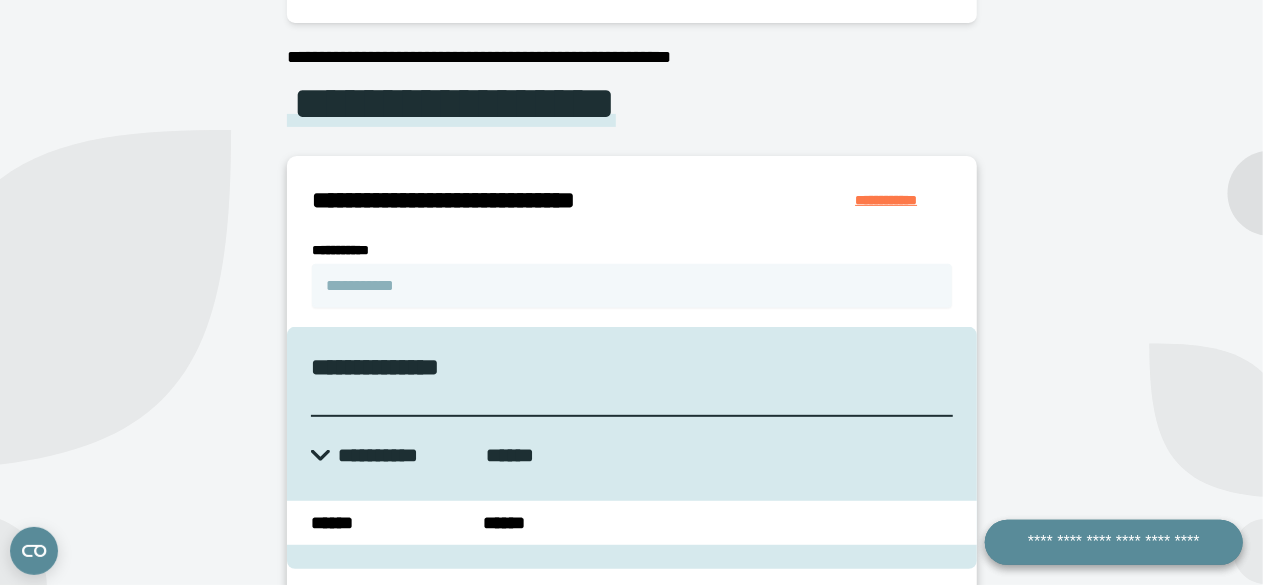 scroll, scrollTop: 268, scrollLeft: 0, axis: vertical 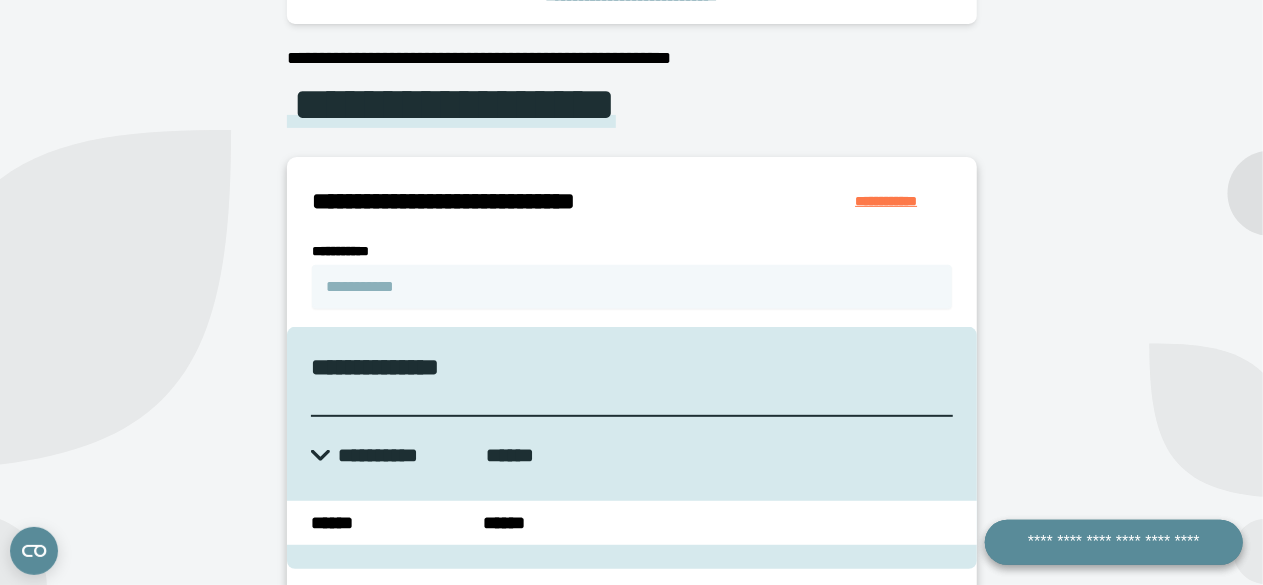 click on "**********" at bounding box center (470, 399) 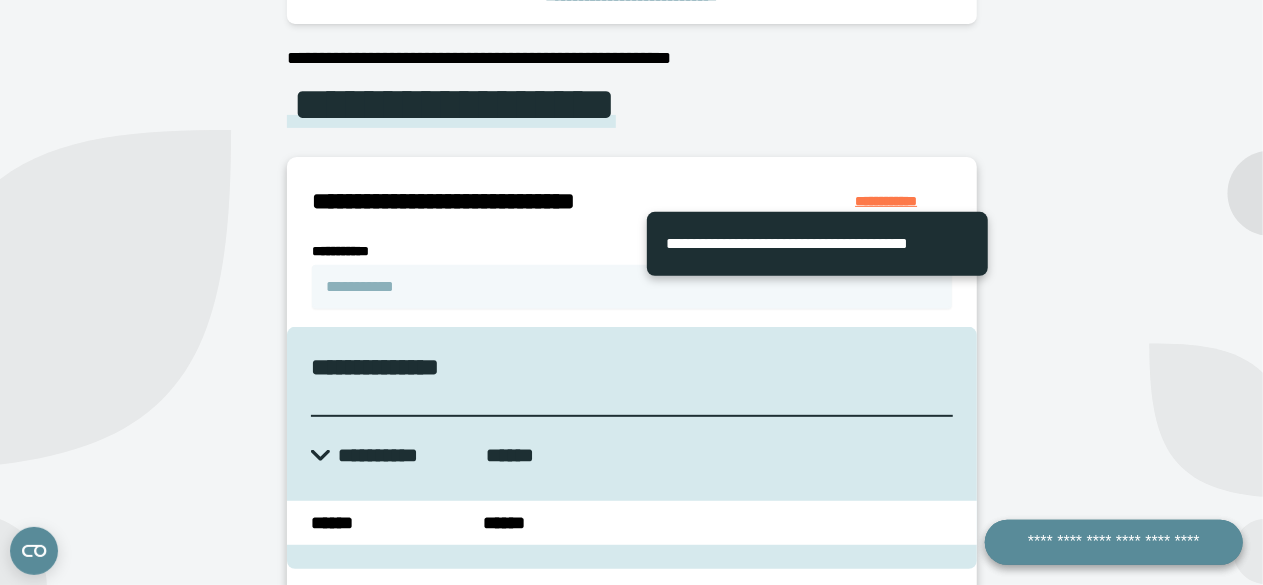 click on "**********" at bounding box center [470, 399] 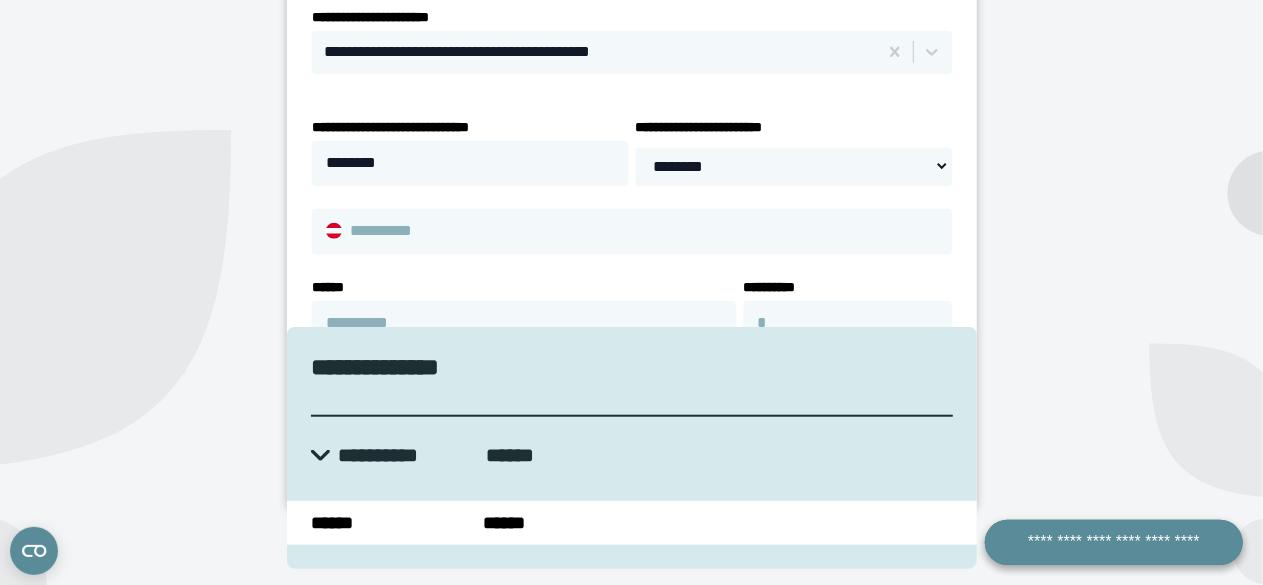 scroll, scrollTop: 732, scrollLeft: 0, axis: vertical 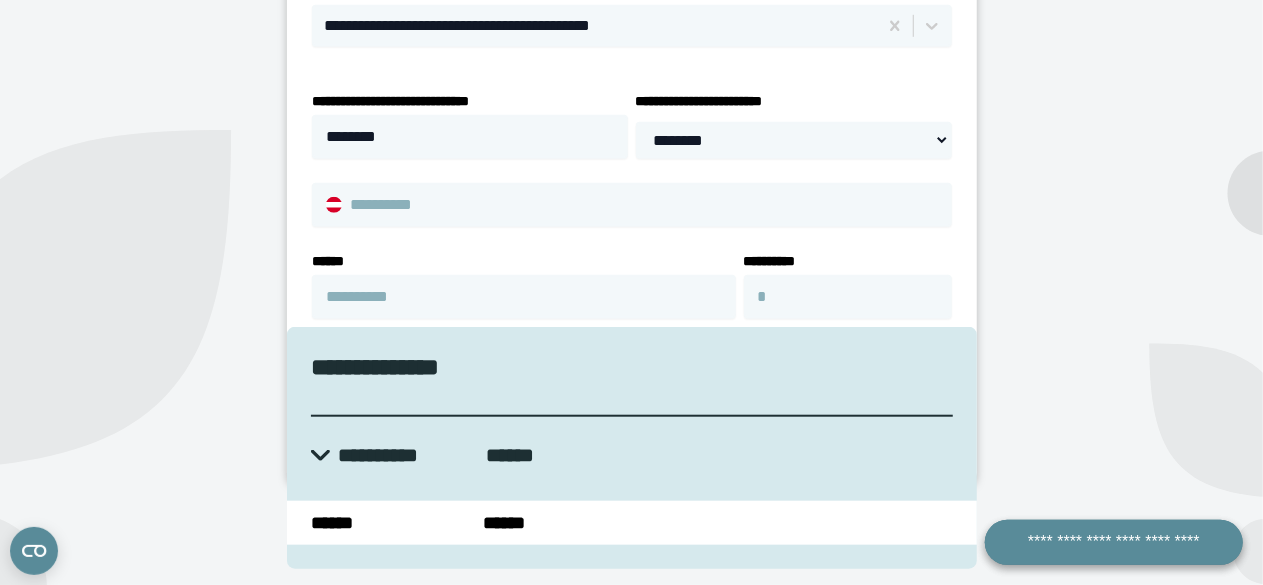 click on "**********" at bounding box center [807, 633] 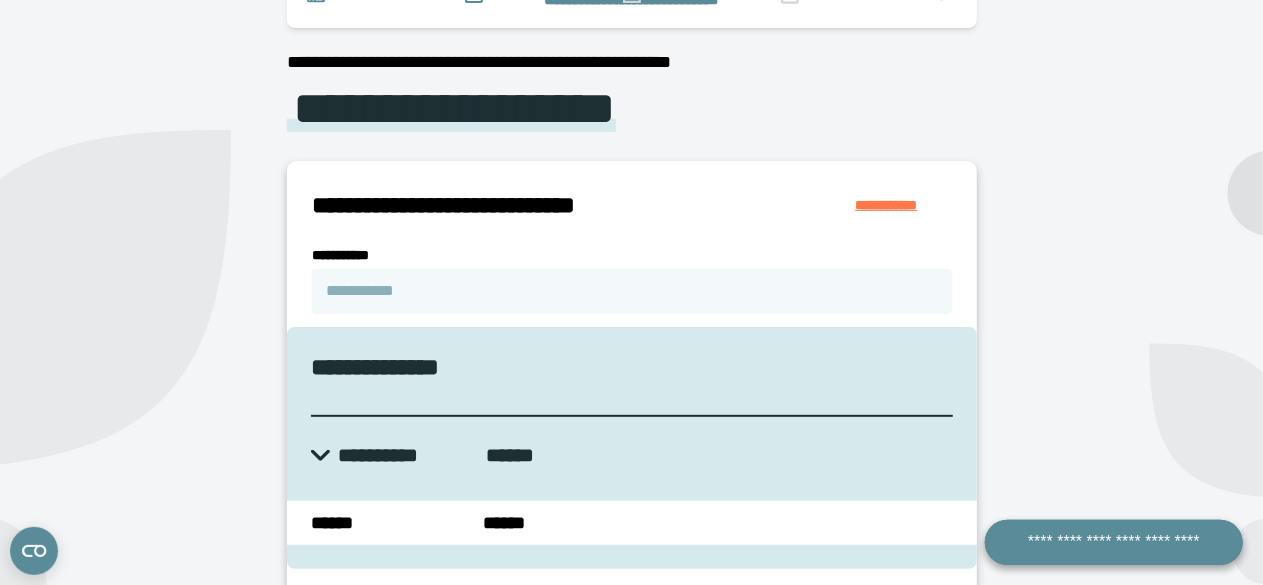 scroll, scrollTop: 269, scrollLeft: 0, axis: vertical 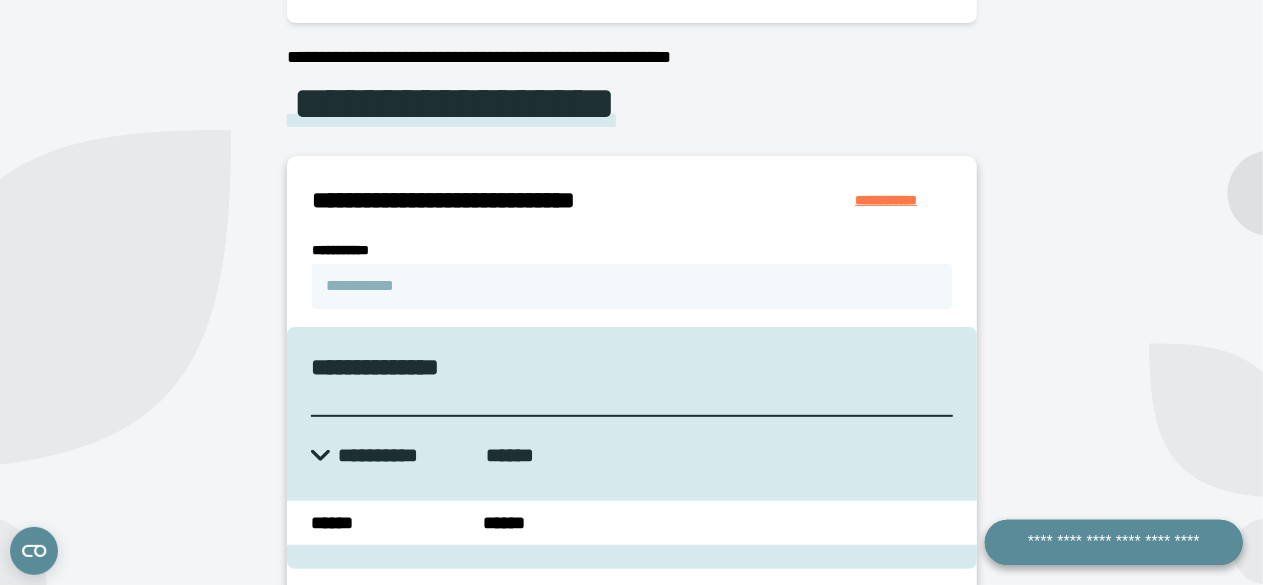 click on "**********" at bounding box center [470, 398] 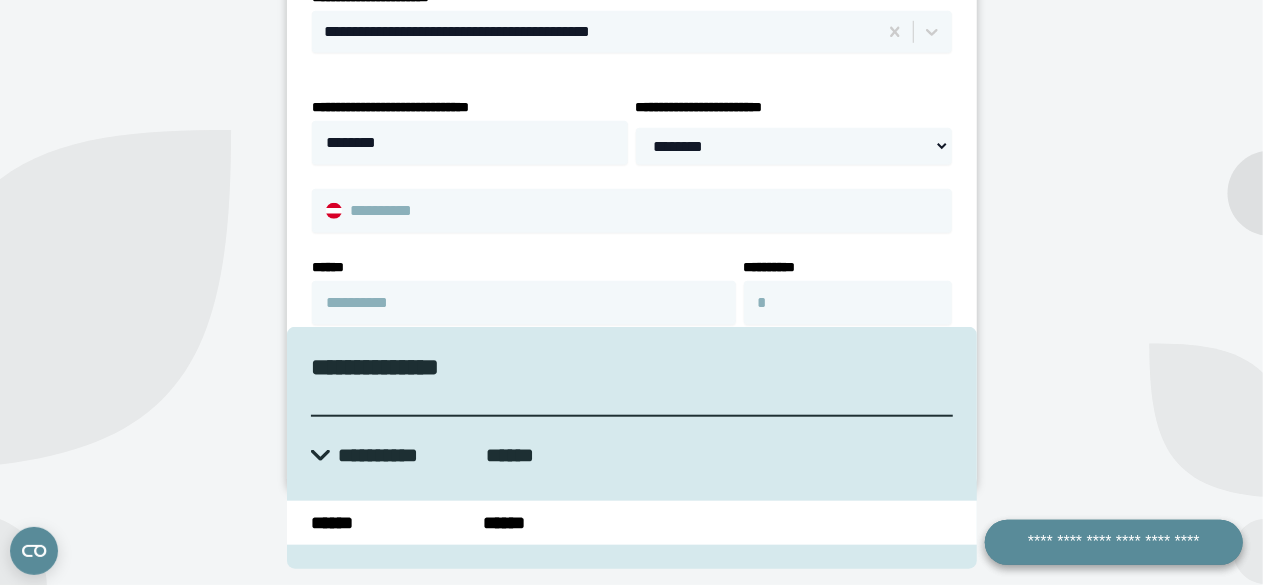 scroll, scrollTop: 840, scrollLeft: 0, axis: vertical 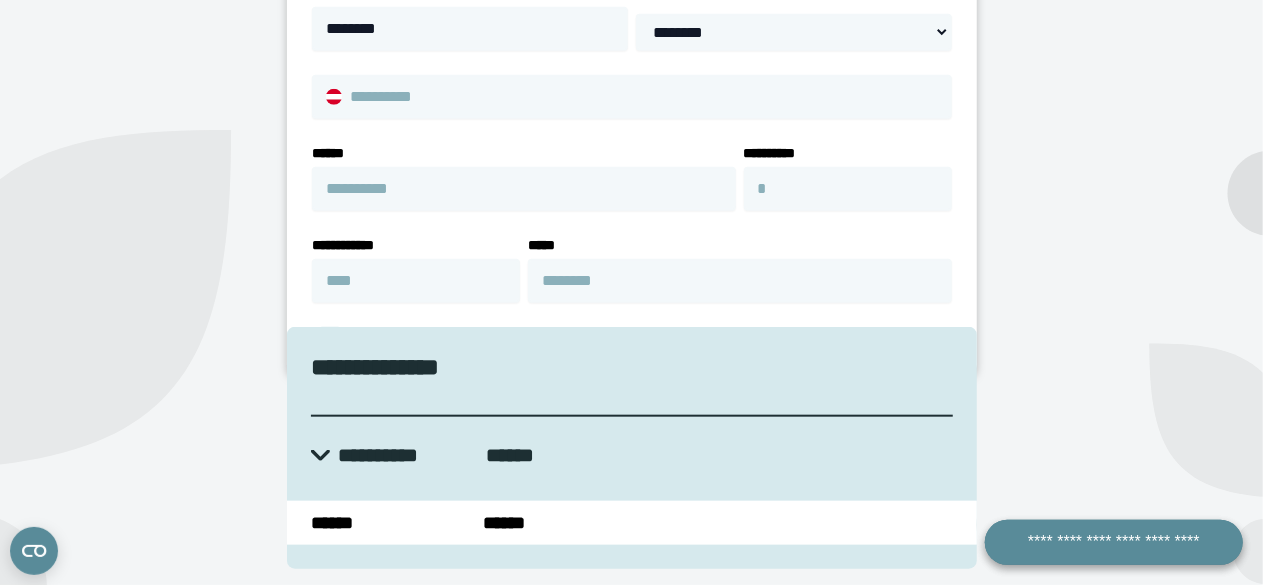 click on "**********" at bounding box center [807, 525] 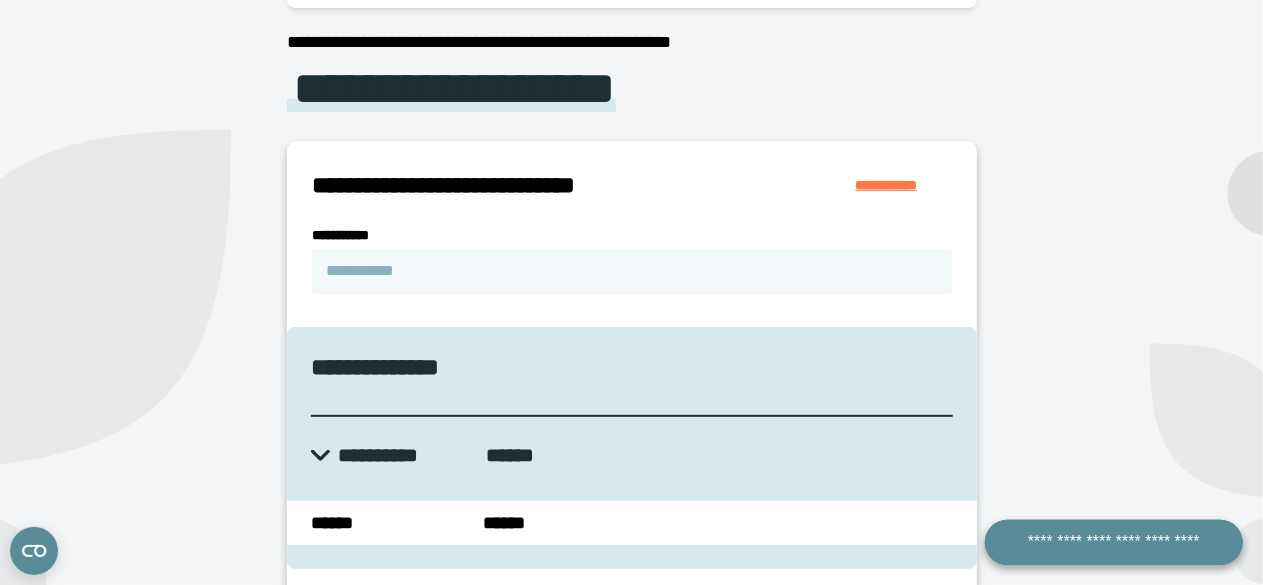 scroll, scrollTop: 278, scrollLeft: 0, axis: vertical 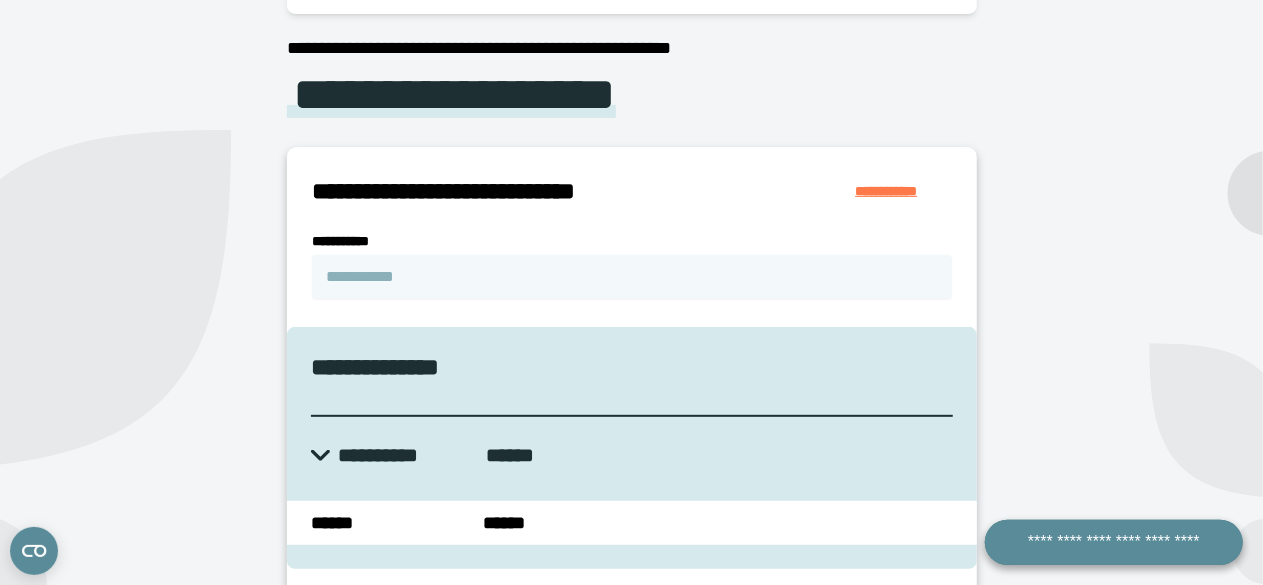 click on "*********" at bounding box center [470, 389] 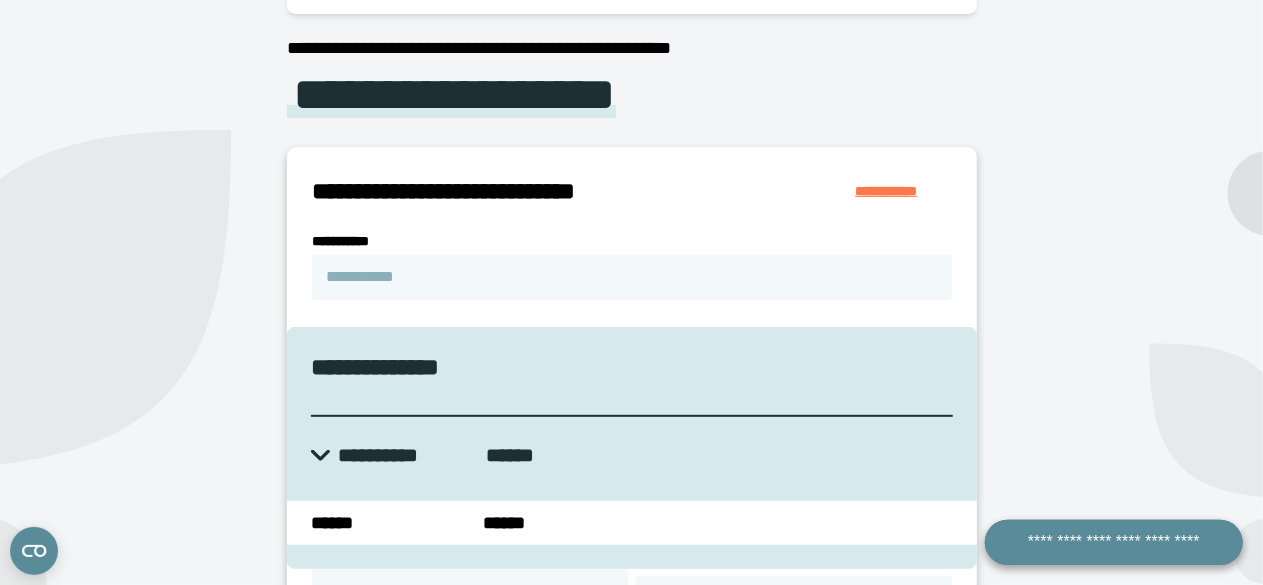 type on "*" 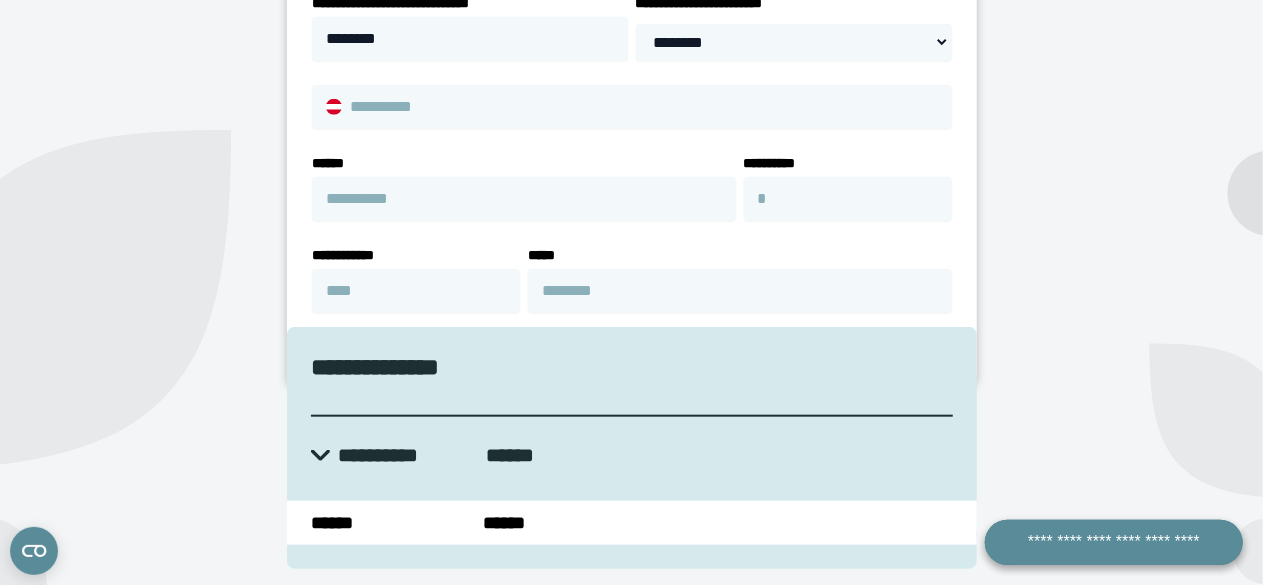 type 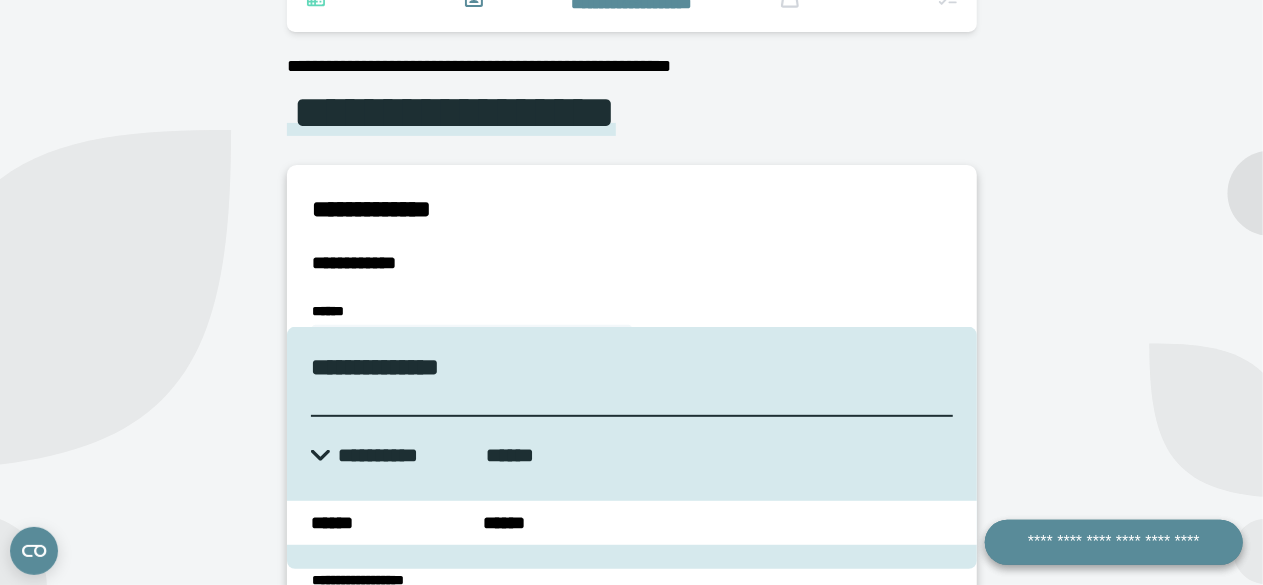 scroll, scrollTop: 274, scrollLeft: 0, axis: vertical 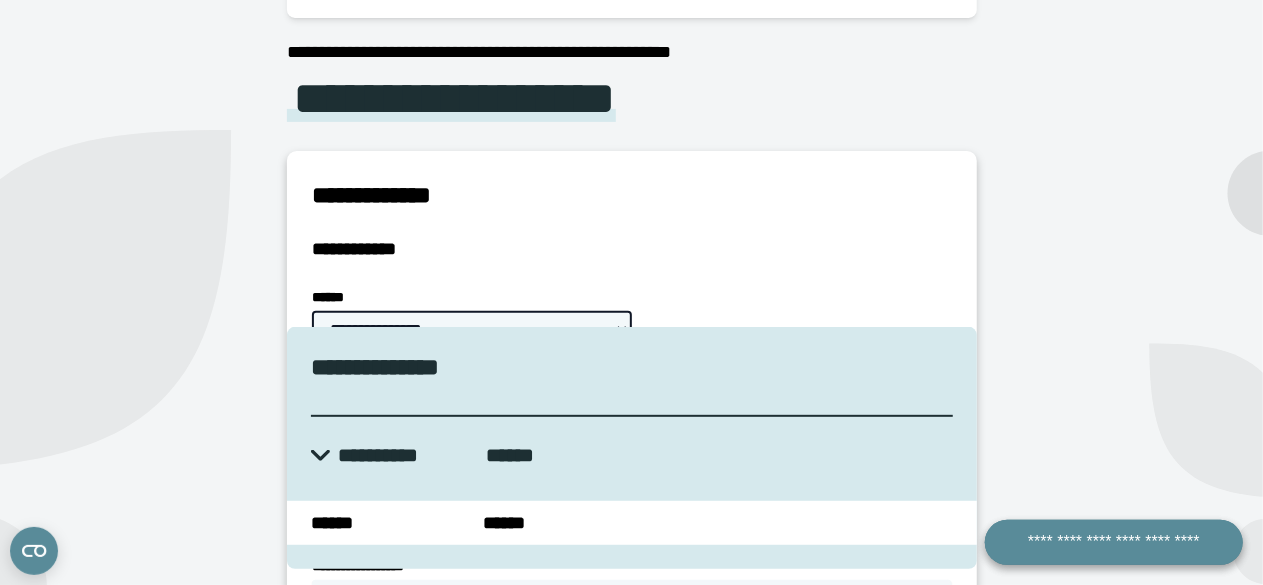 click on "**********" at bounding box center (472, 329) 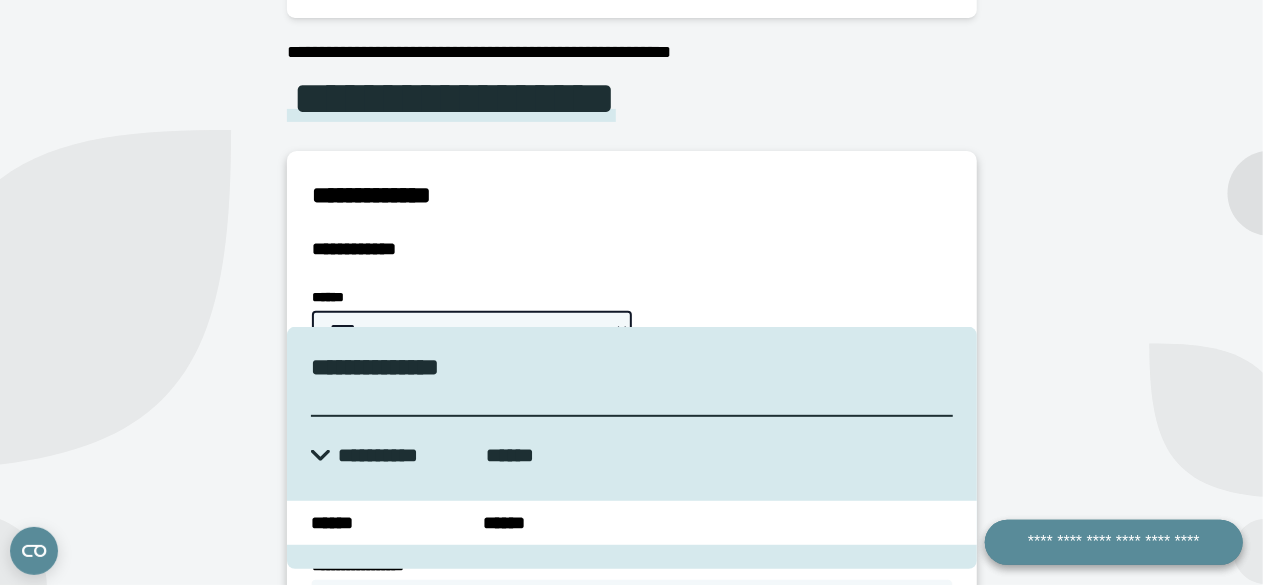 click on "**********" at bounding box center [472, 329] 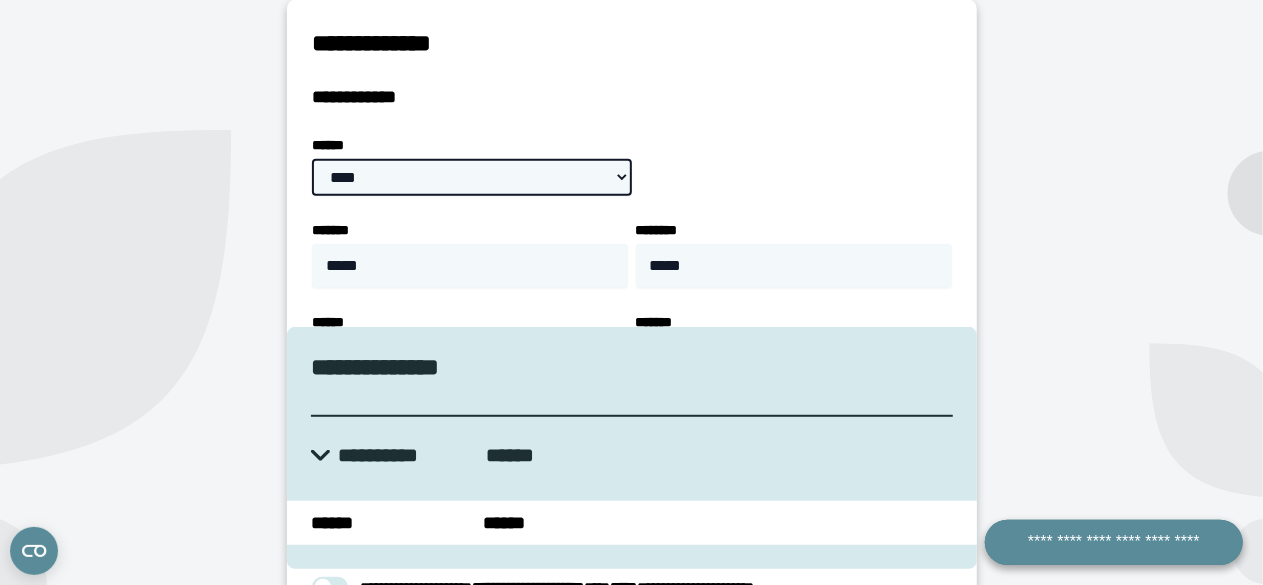 scroll, scrollTop: 427, scrollLeft: 0, axis: vertical 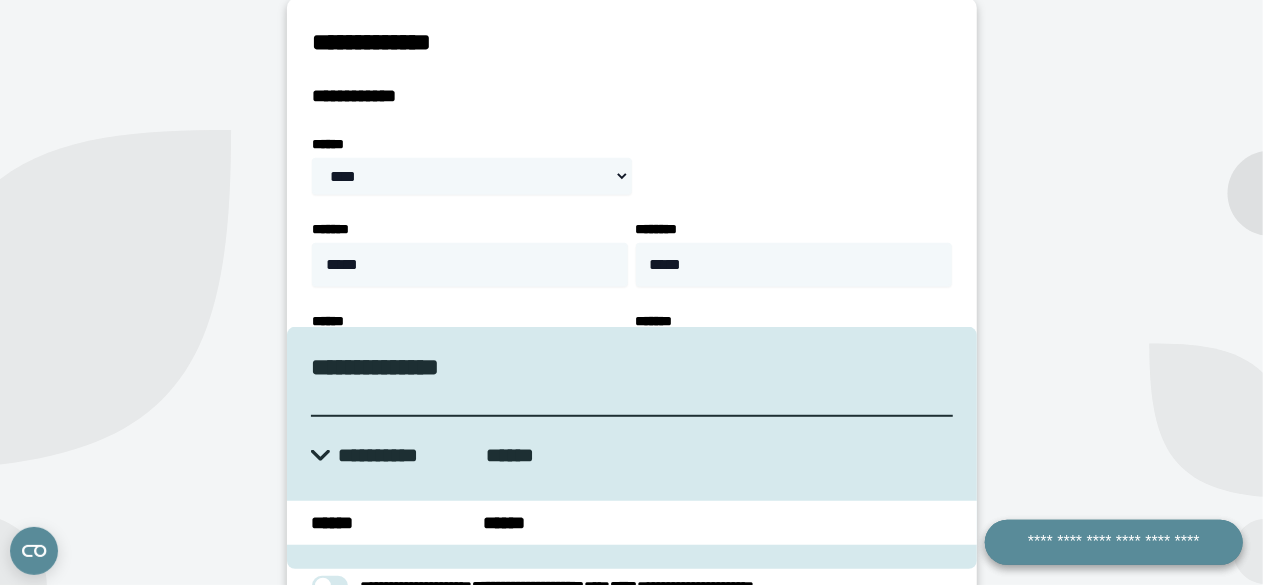 click on "***" at bounding box center [794, 357] 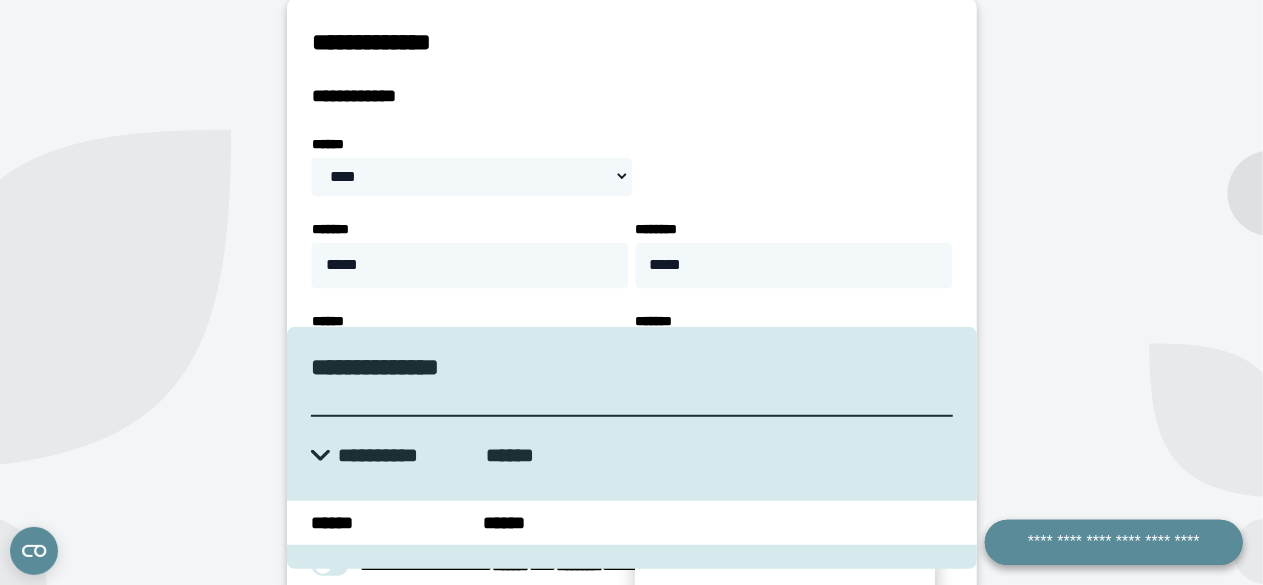 scroll, scrollTop: 1628, scrollLeft: 0, axis: vertical 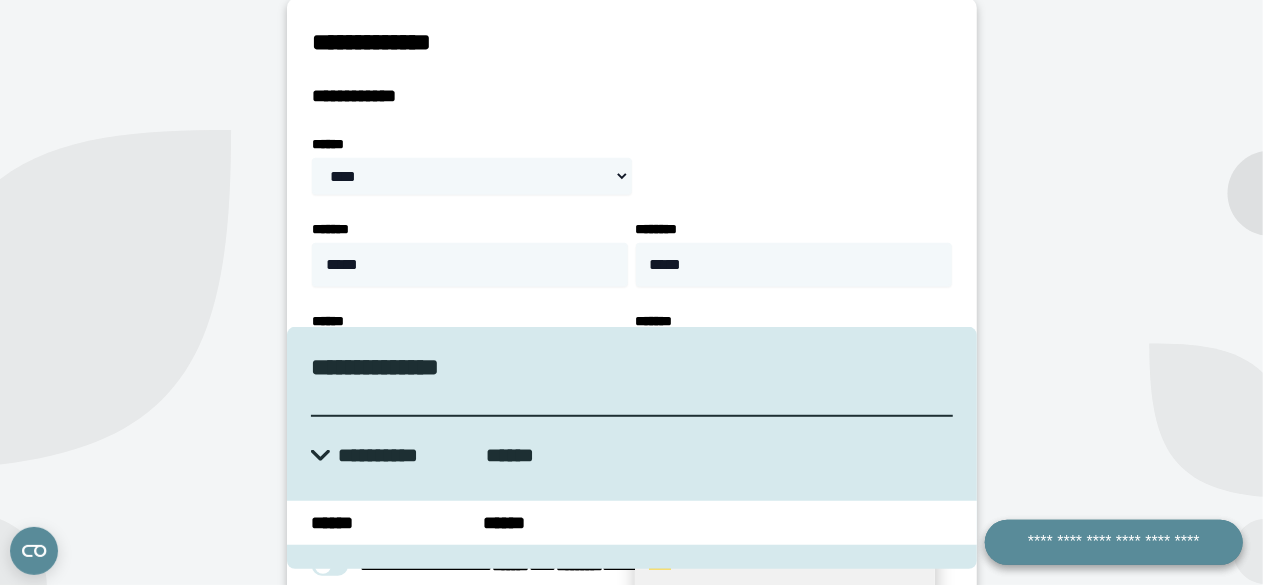 type on "*" 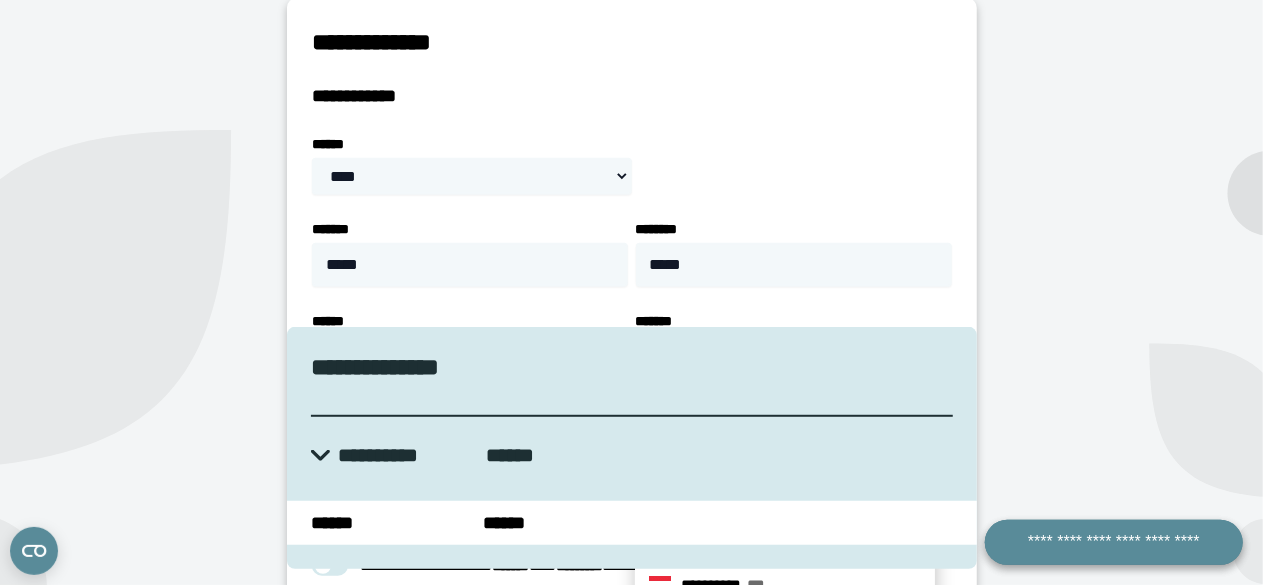 scroll, scrollTop: 0, scrollLeft: 0, axis: both 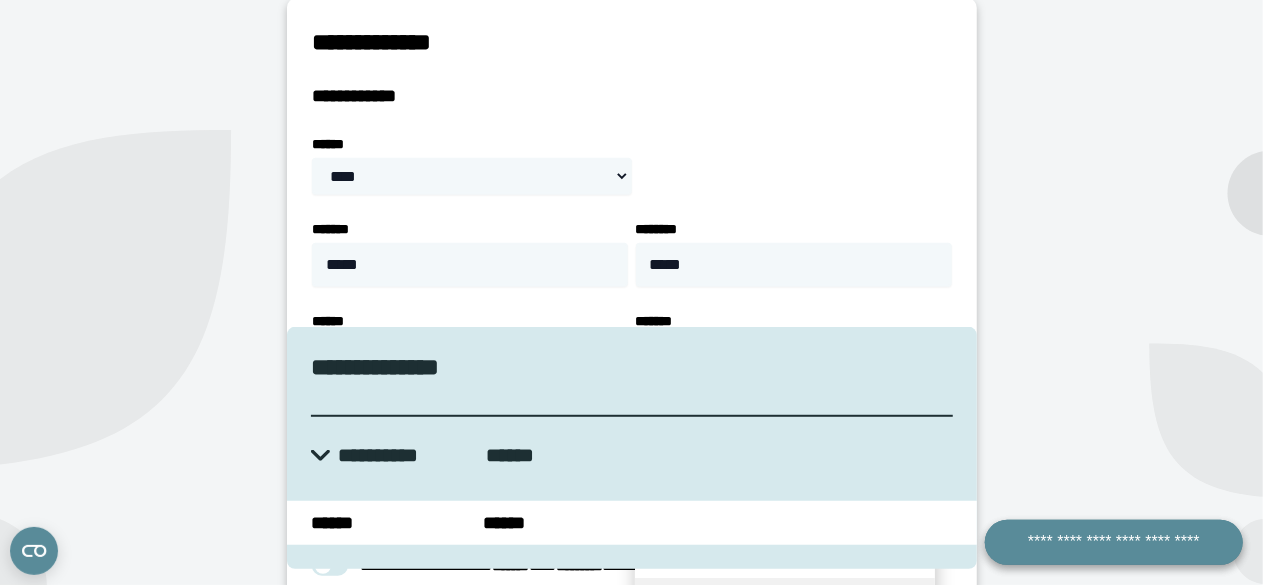 click on "**********" at bounding box center (711, 600) 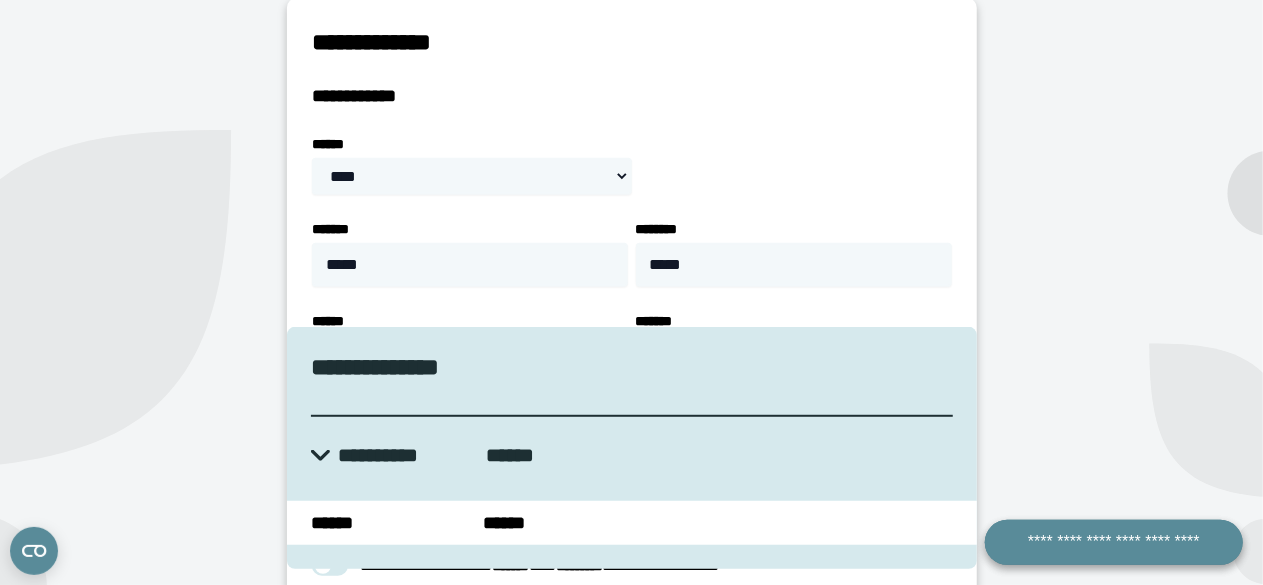 click on "***" at bounding box center [794, 357] 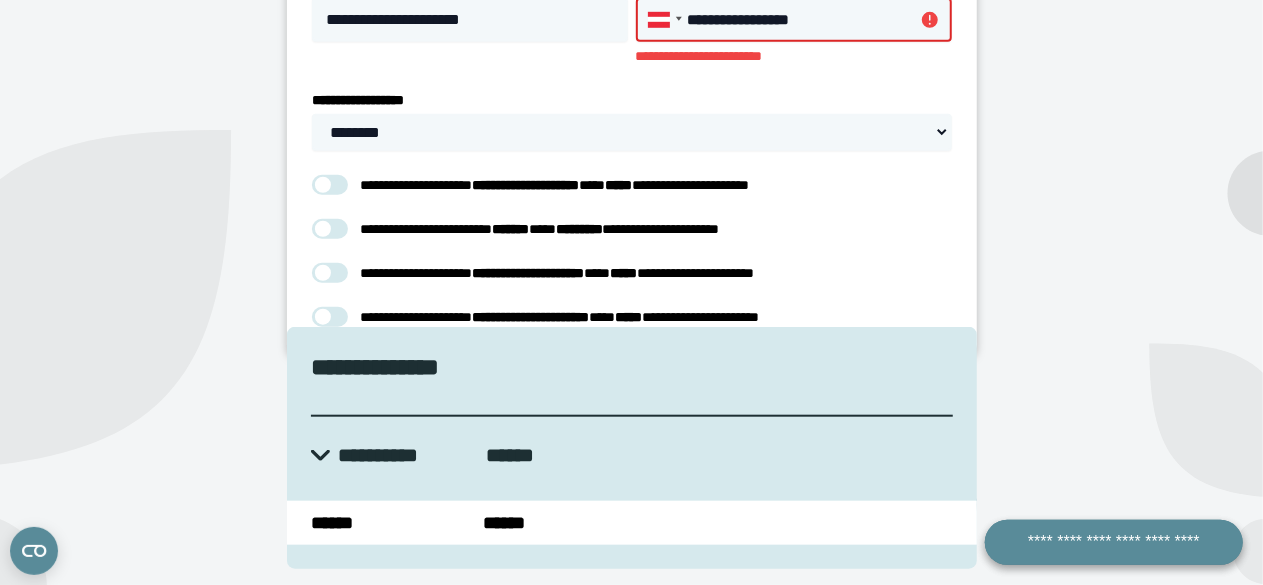 scroll, scrollTop: 768, scrollLeft: 0, axis: vertical 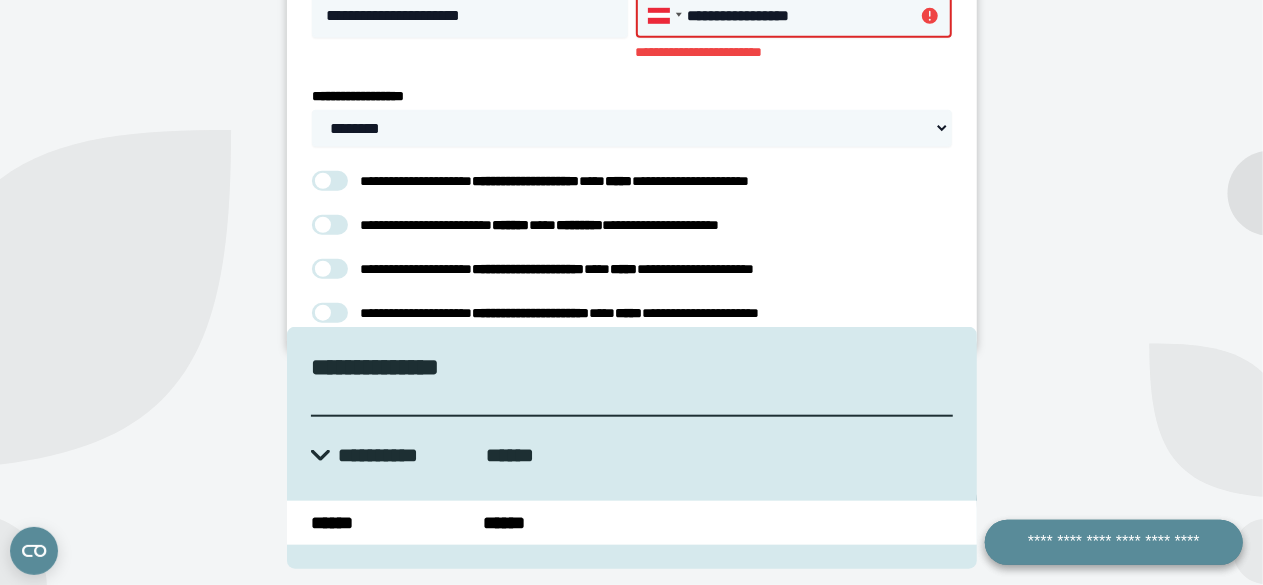 type on "**********" 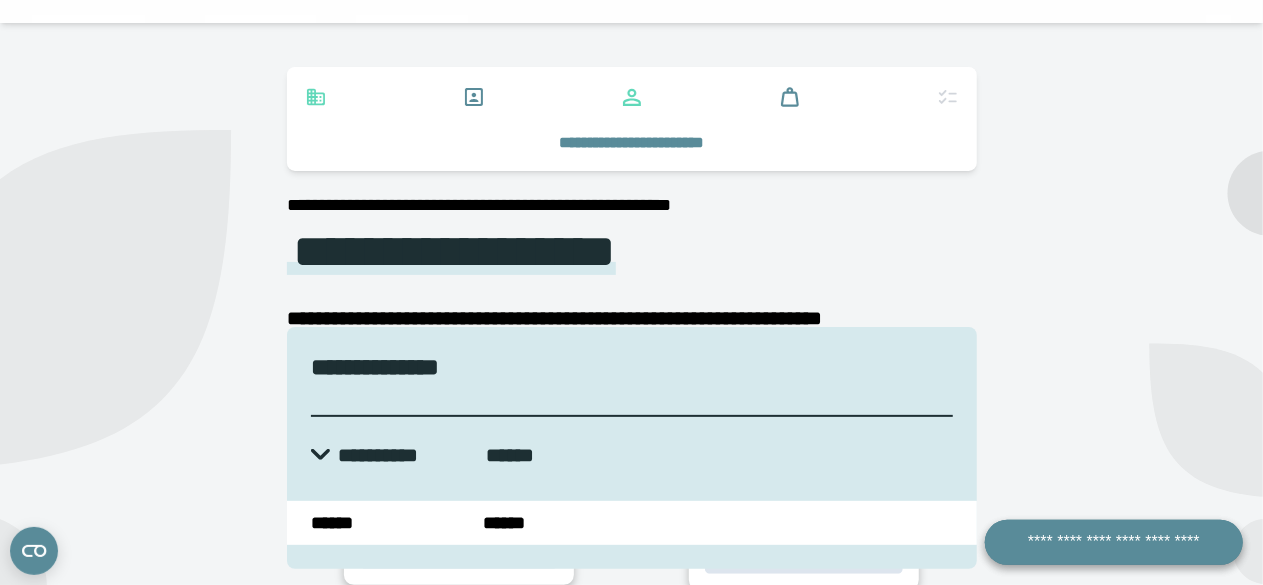 scroll, scrollTop: 120, scrollLeft: 0, axis: vertical 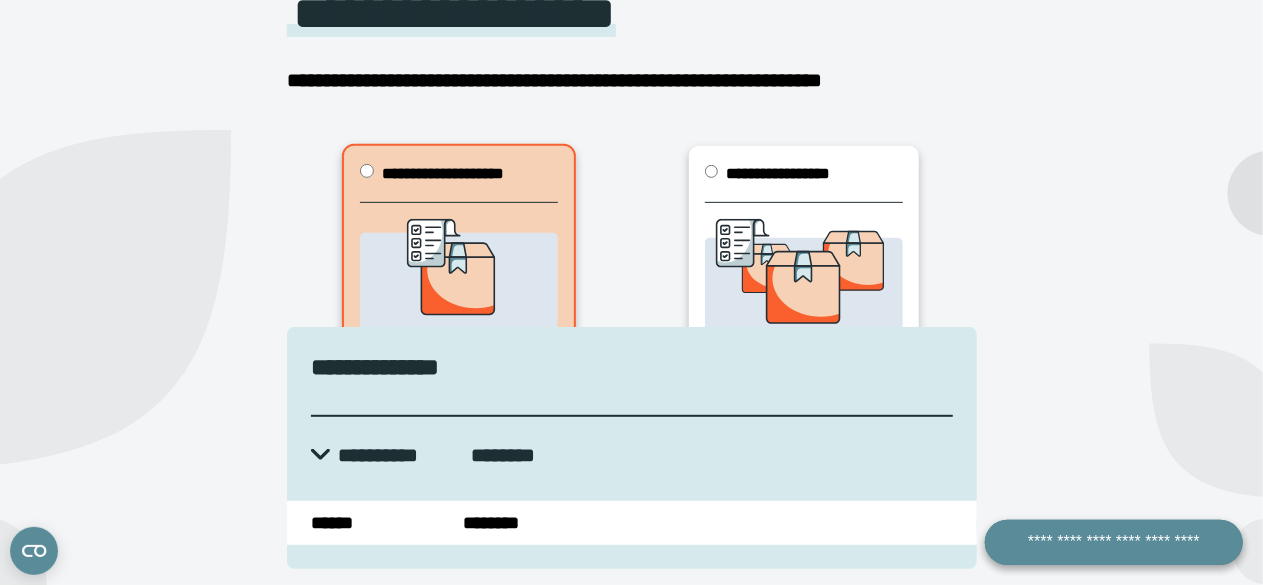 click on "**********" at bounding box center (807, 526) 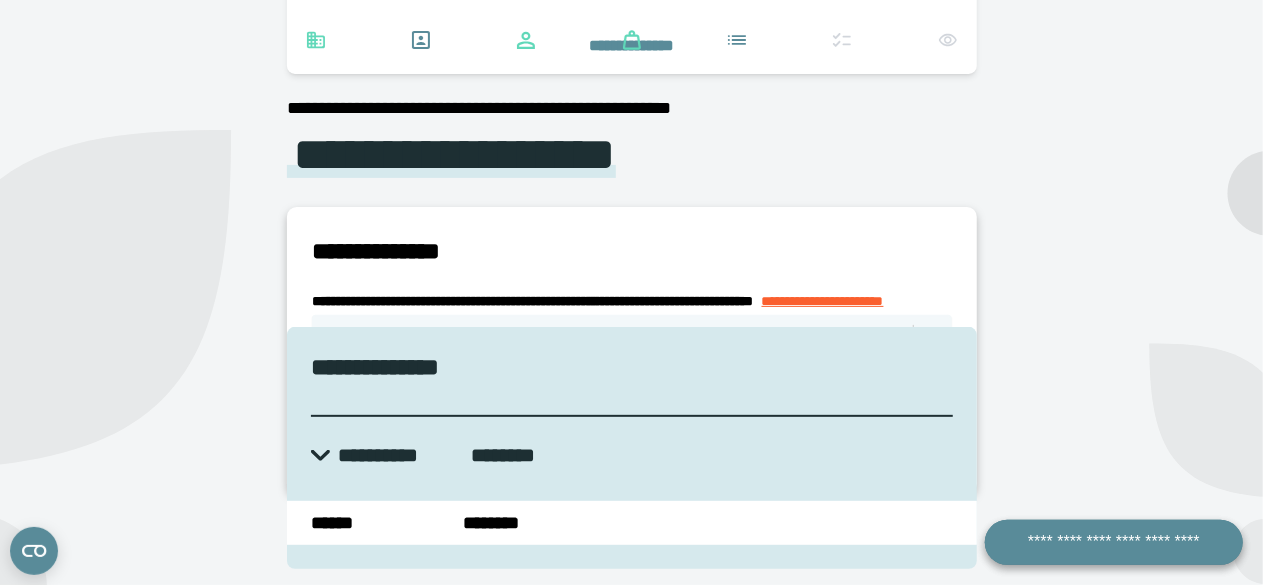 scroll, scrollTop: 216, scrollLeft: 0, axis: vertical 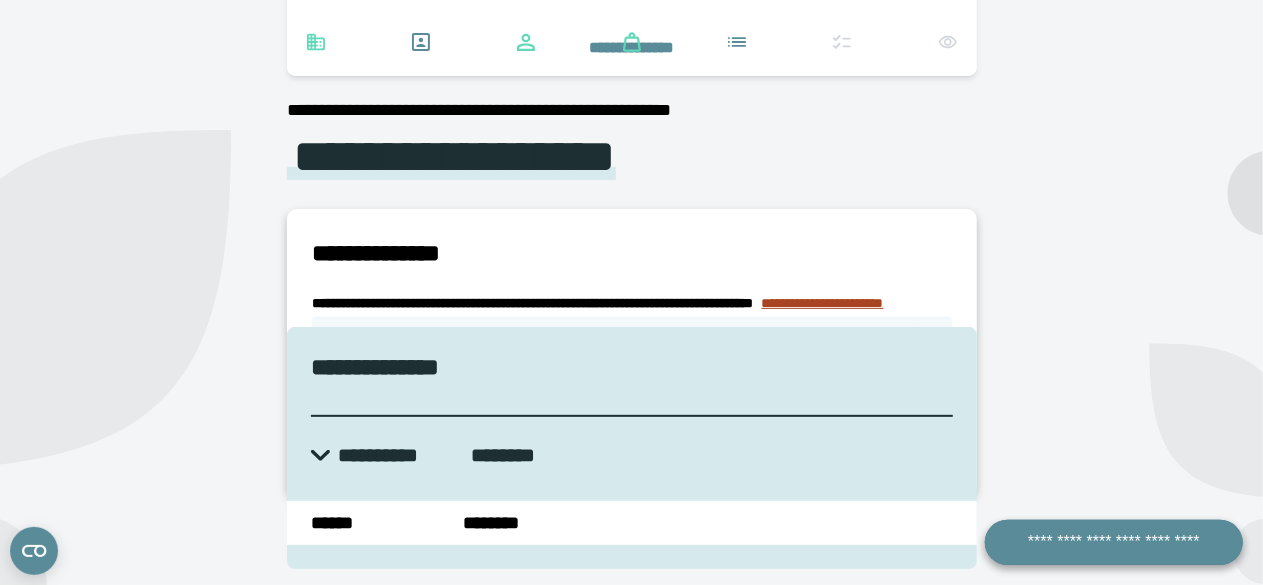 click on "**********" at bounding box center (823, 303) 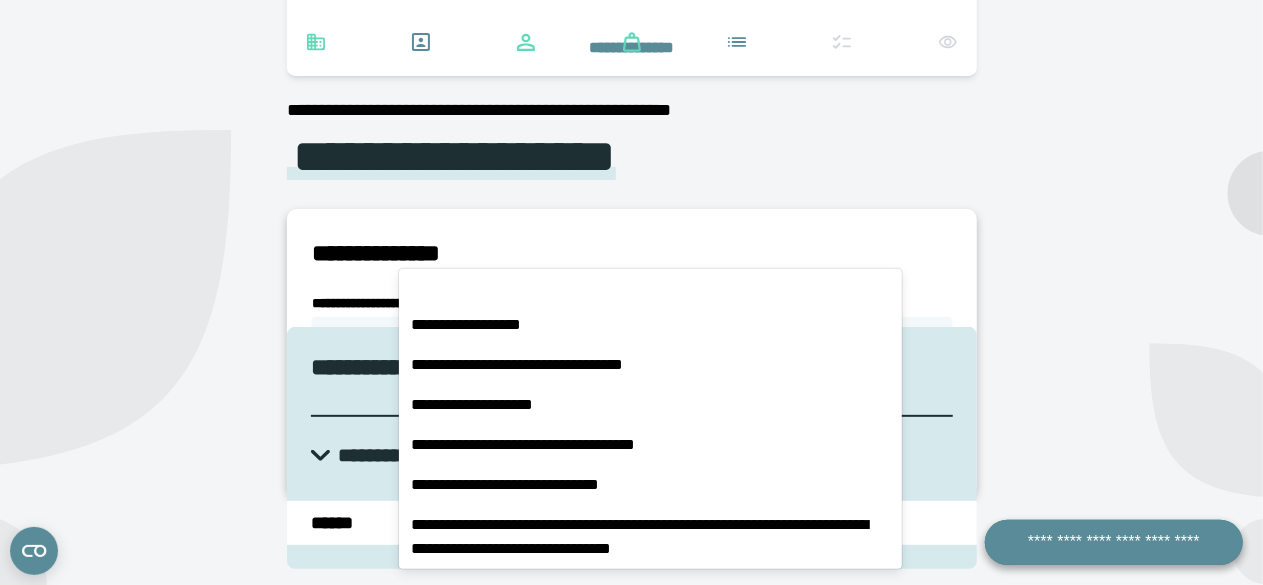 scroll, scrollTop: 1239, scrollLeft: 0, axis: vertical 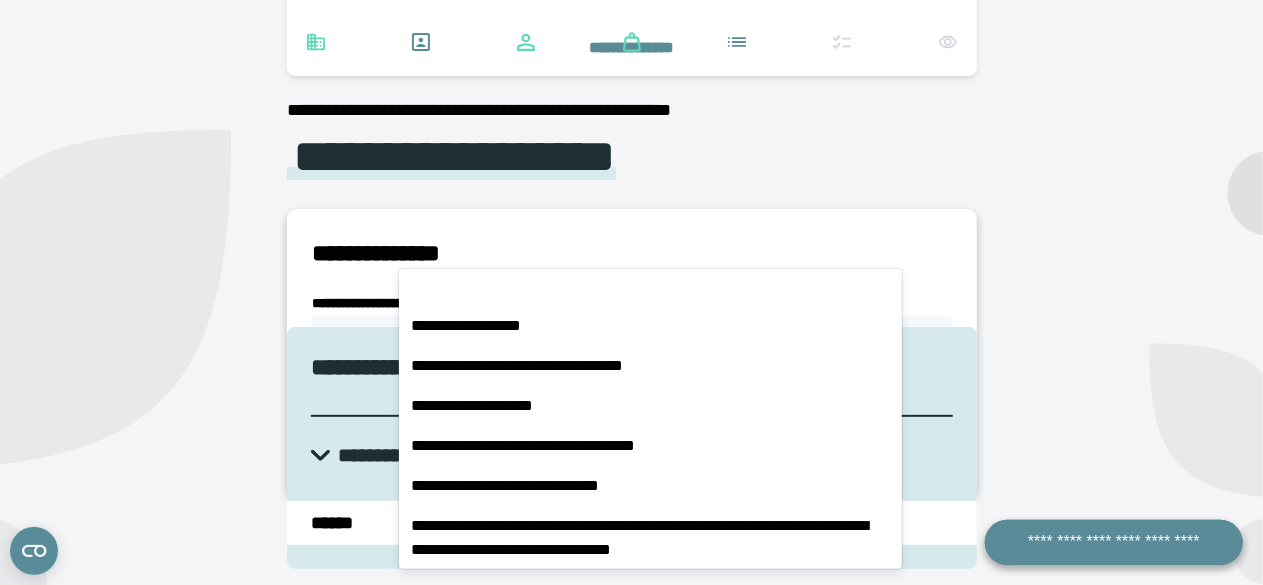 click on "**********" at bounding box center [551, 446] 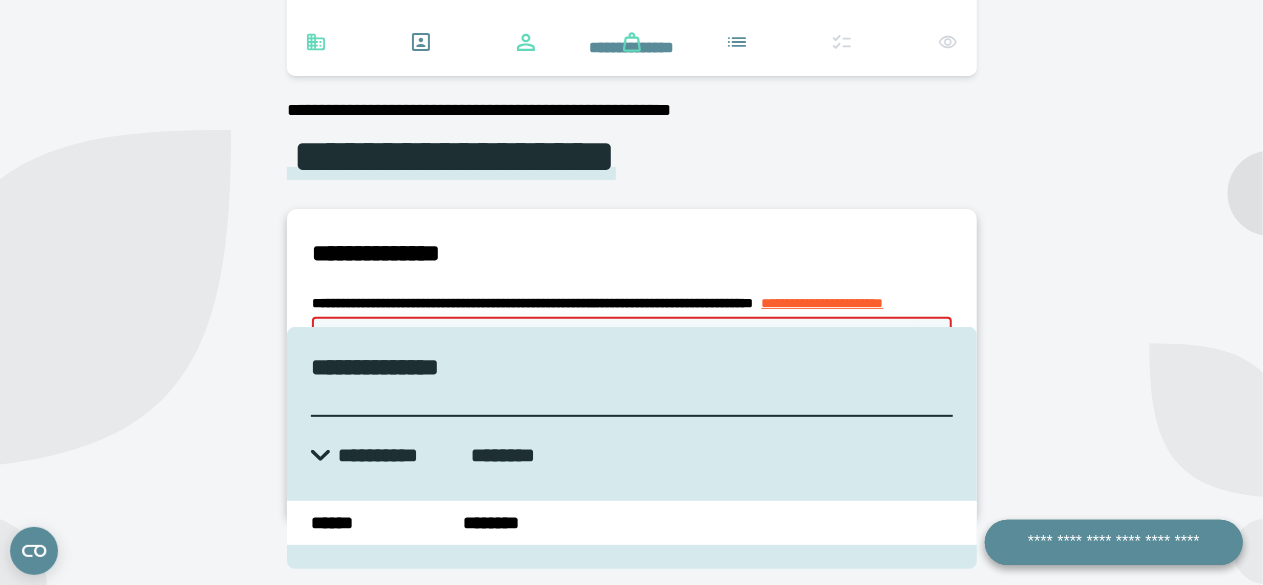 click on "**********" at bounding box center (632, 449) 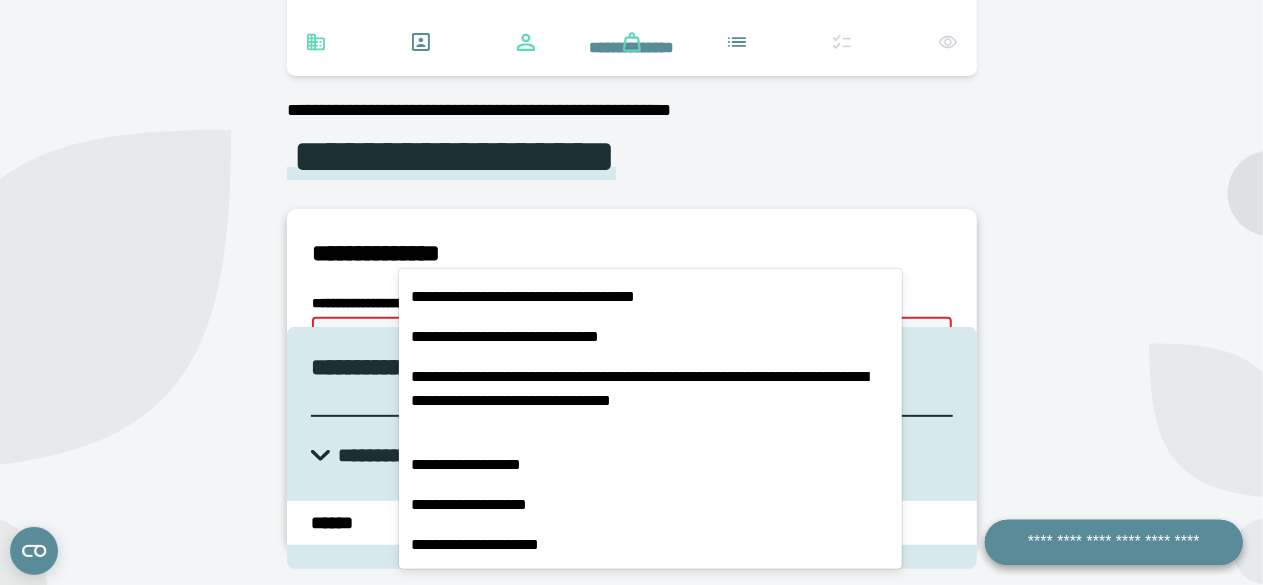 scroll, scrollTop: 1397, scrollLeft: 0, axis: vertical 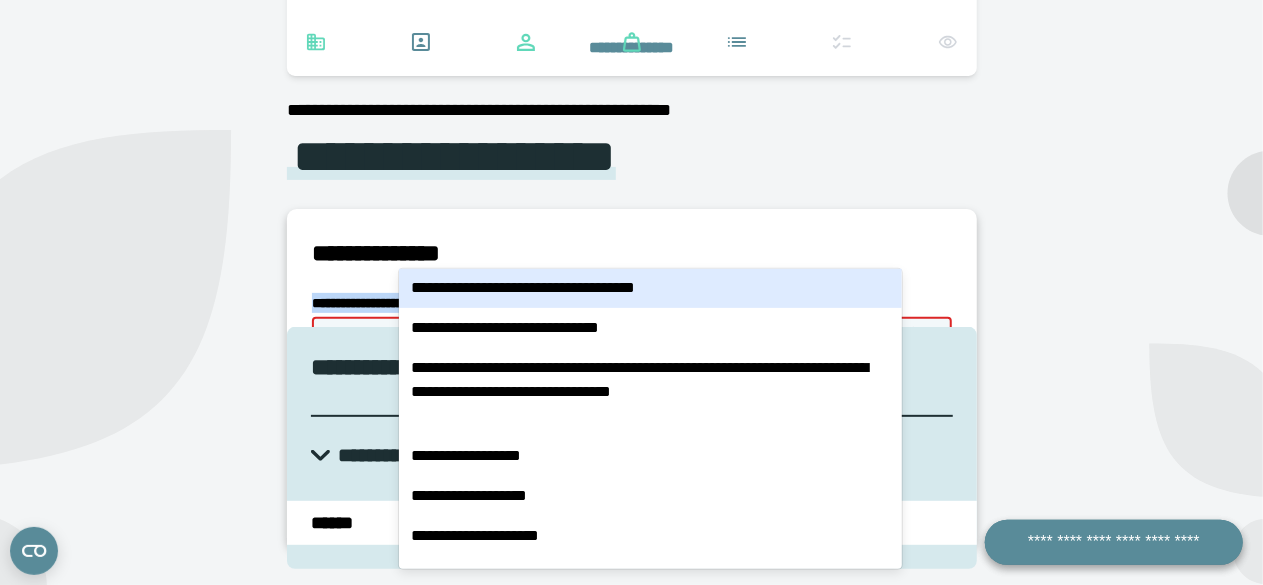 drag, startPoint x: 396, startPoint y: 183, endPoint x: 660, endPoint y: 211, distance: 265.48068 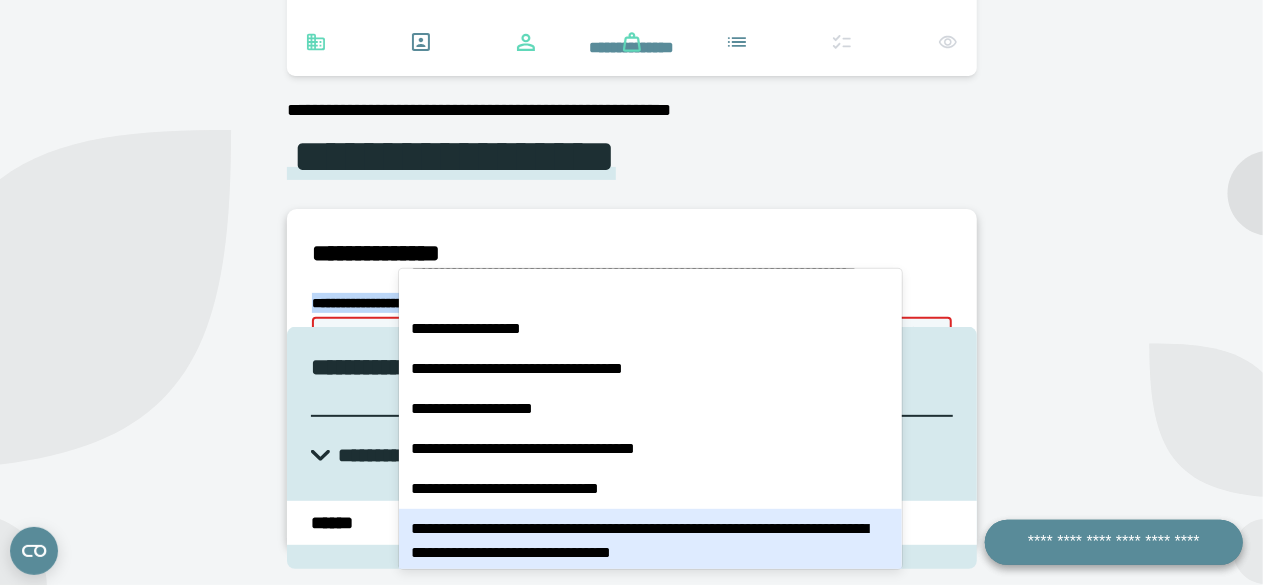 scroll, scrollTop: 1232, scrollLeft: 0, axis: vertical 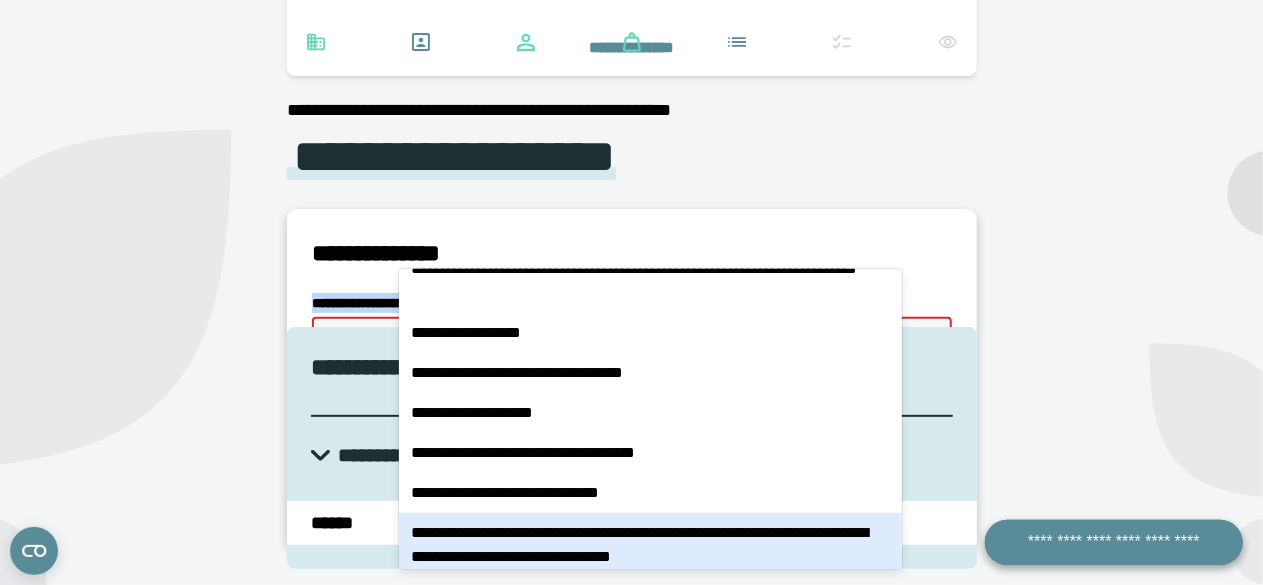 click on "**********" at bounding box center [551, 453] 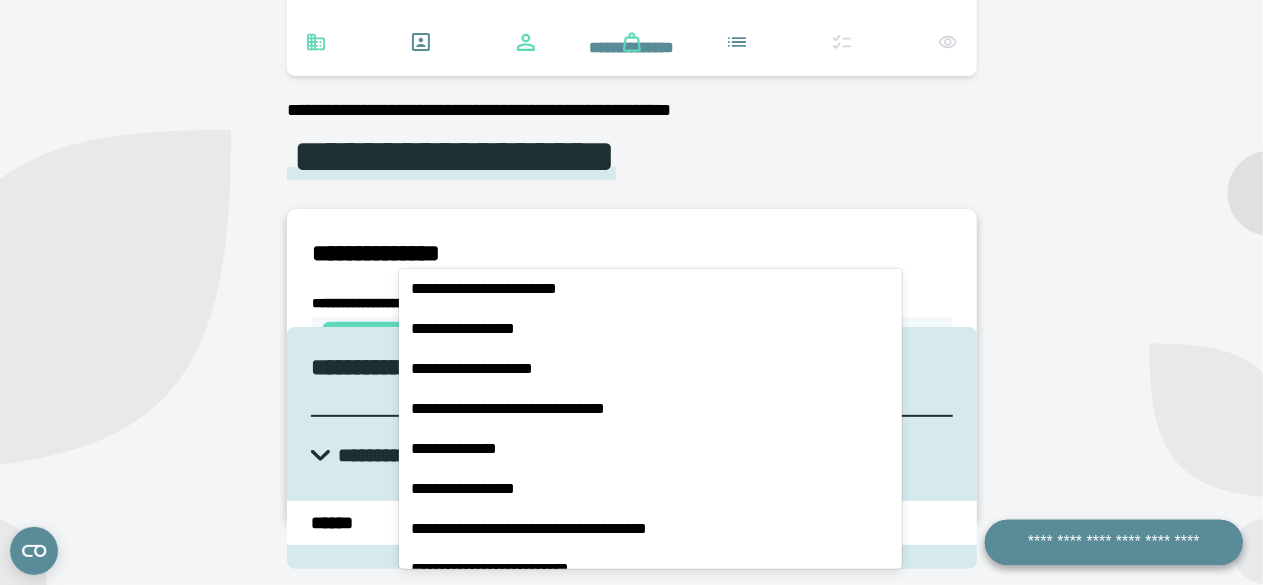 scroll, scrollTop: 0, scrollLeft: 0, axis: both 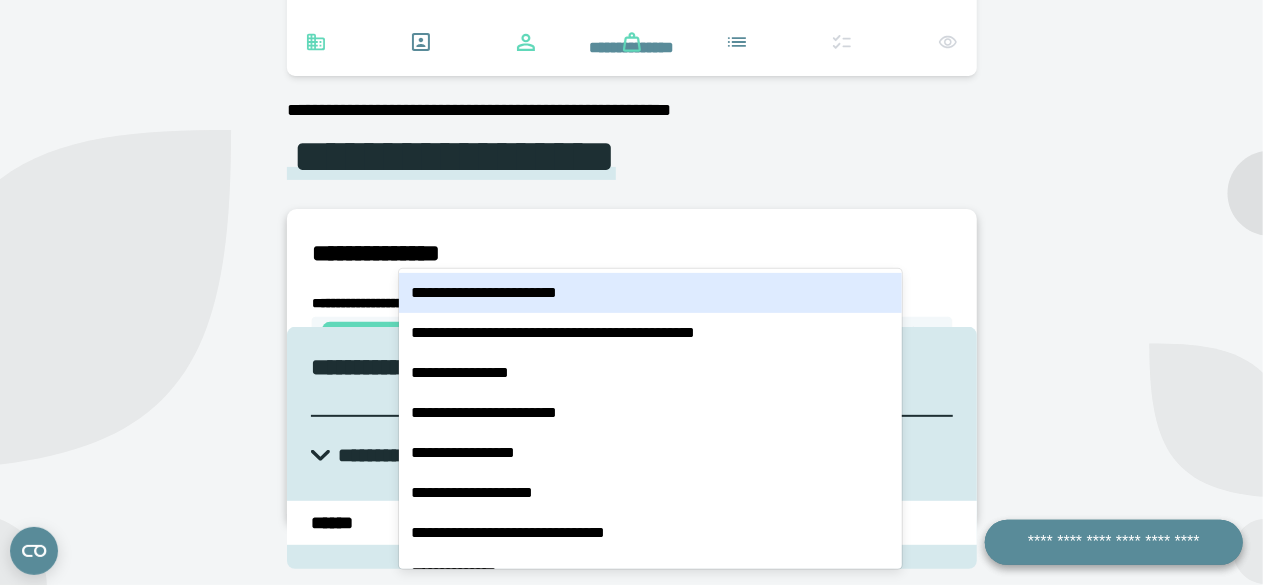 click on "**********" at bounding box center [598, 303] 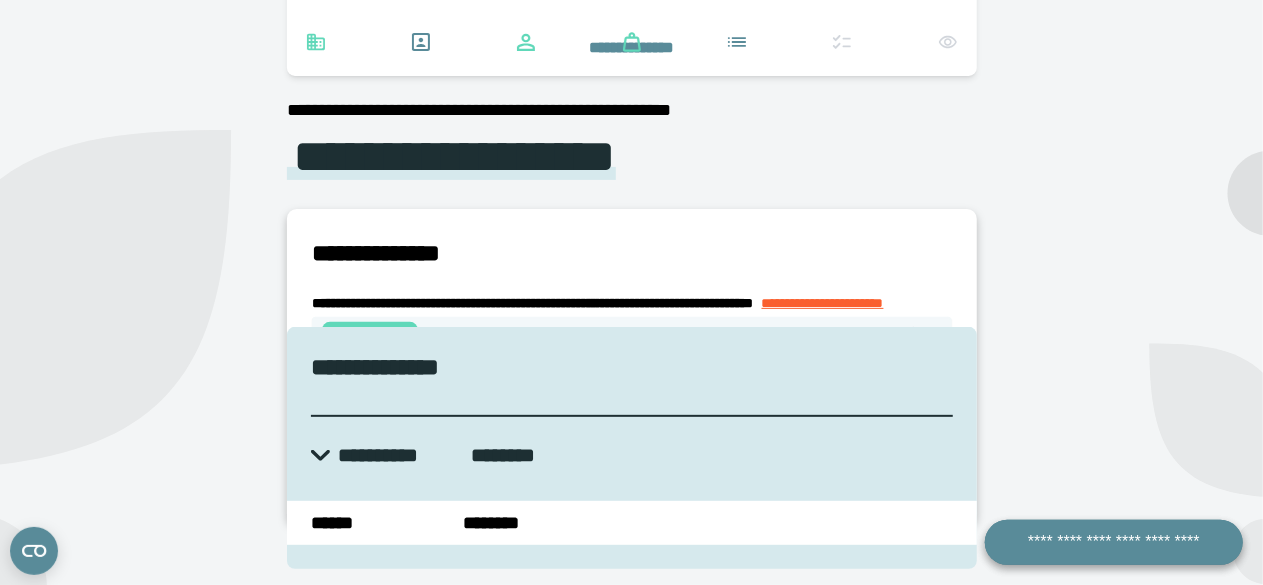 click on "**********" at bounding box center [632, 425] 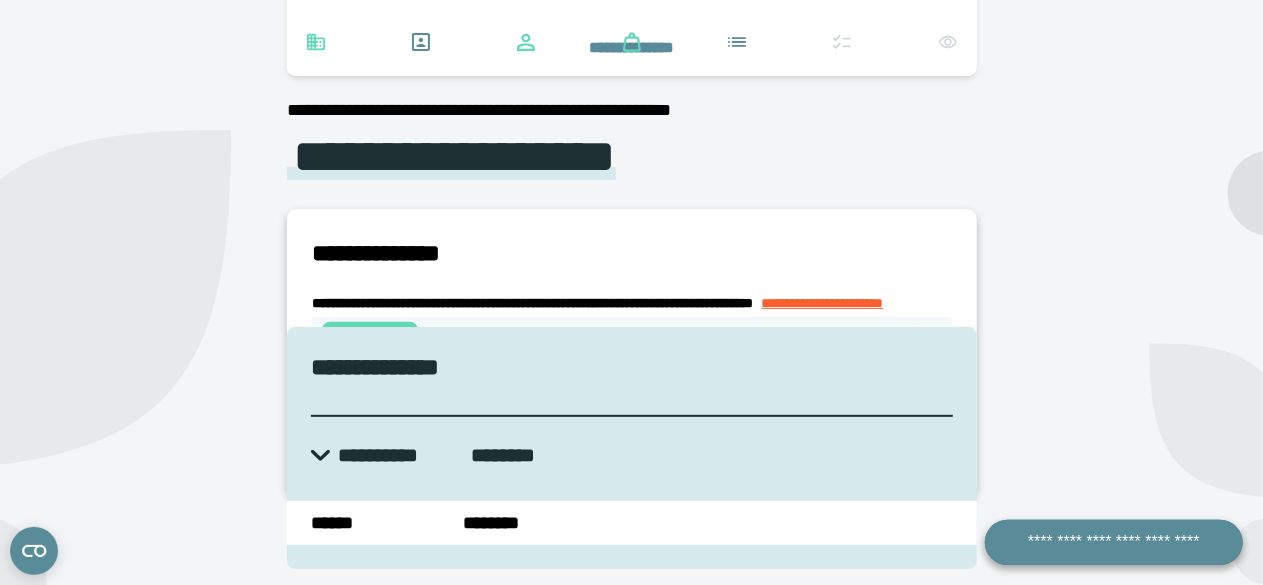 click on "**********" at bounding box center (632, 352) 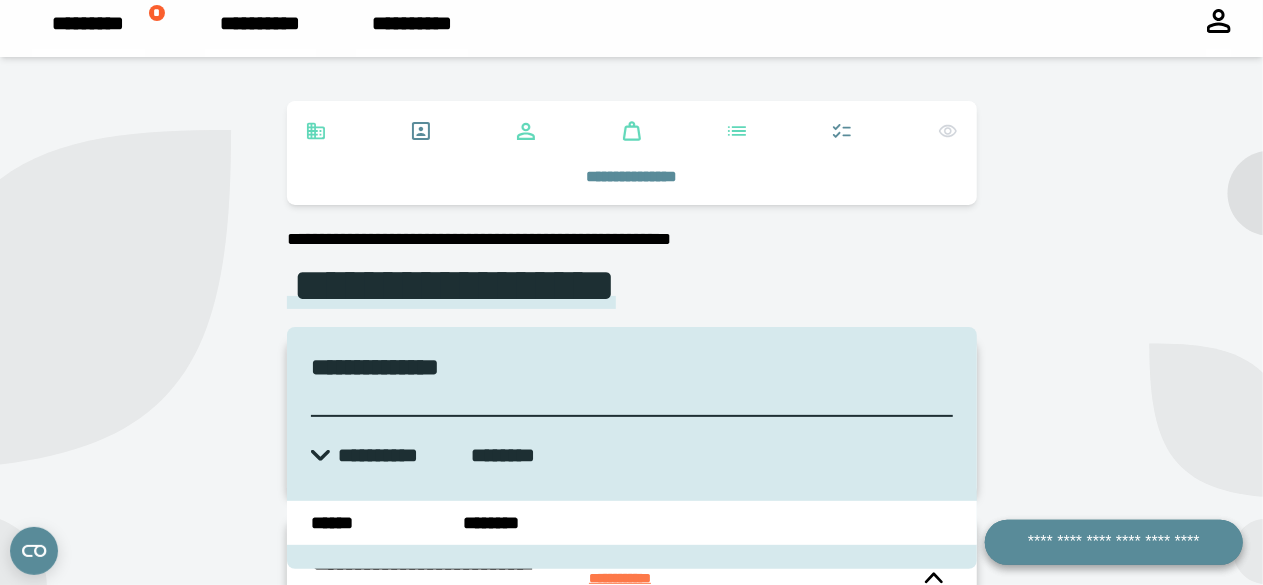 scroll, scrollTop: 76, scrollLeft: 0, axis: vertical 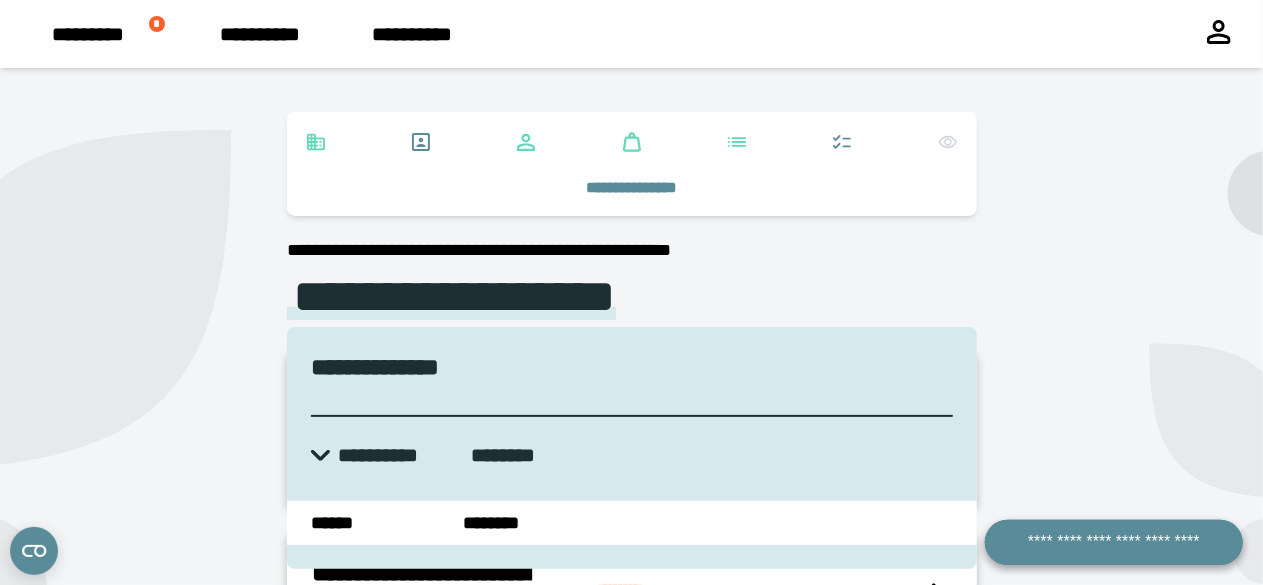 click at bounding box center (320, 455) 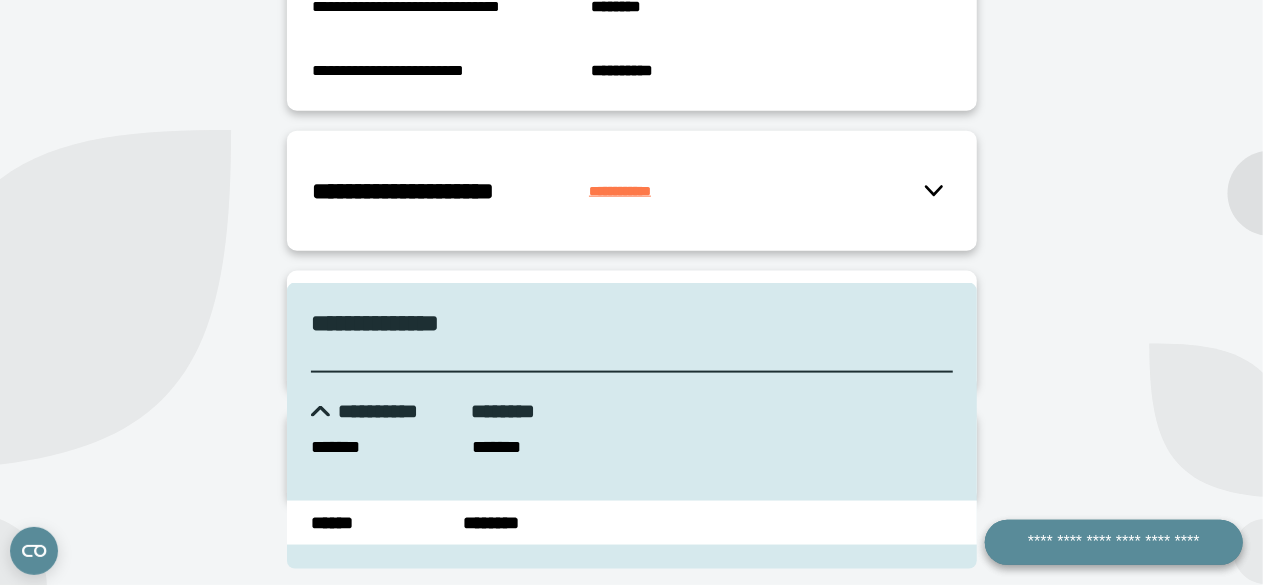 scroll, scrollTop: 1187, scrollLeft: 0, axis: vertical 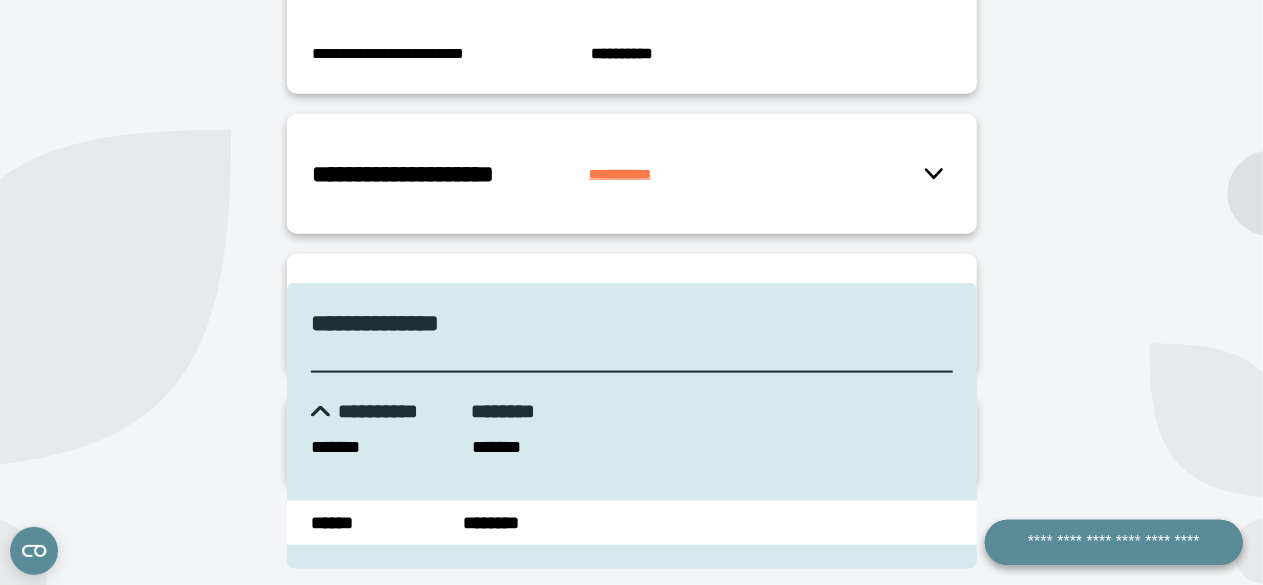 click 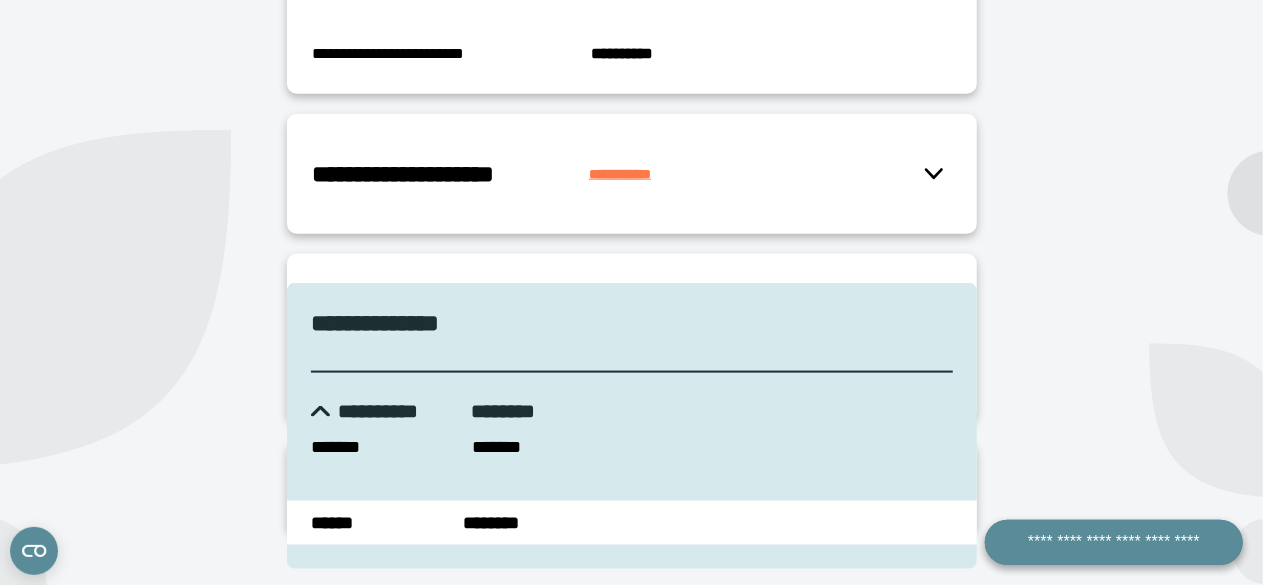 click on "**********" at bounding box center [637, 314] 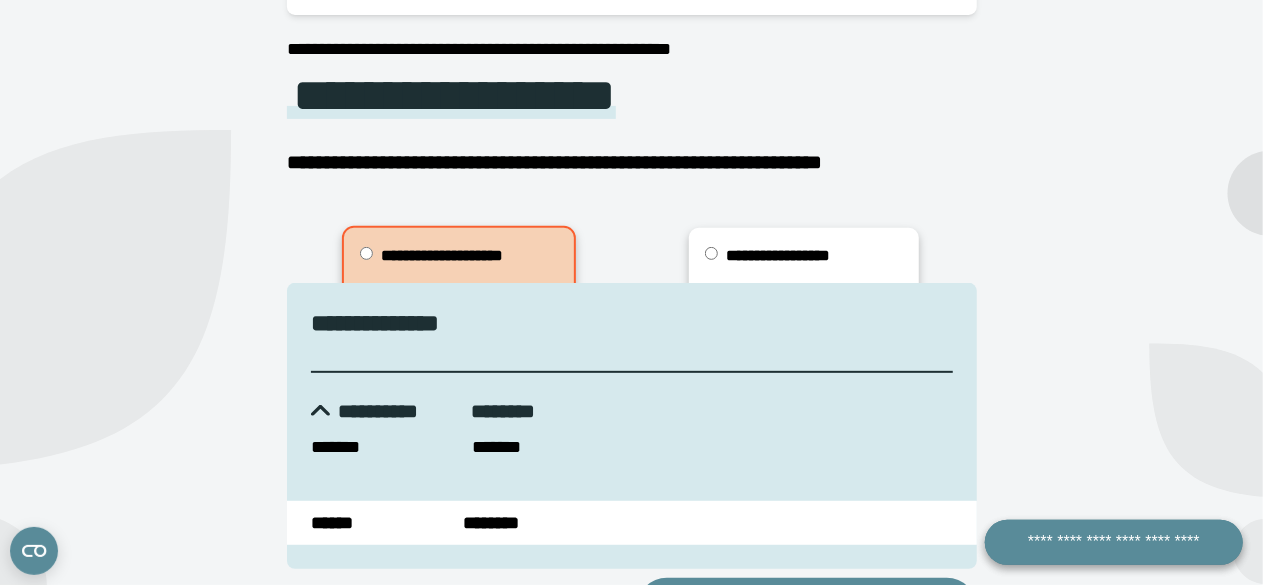 scroll, scrollTop: 276, scrollLeft: 0, axis: vertical 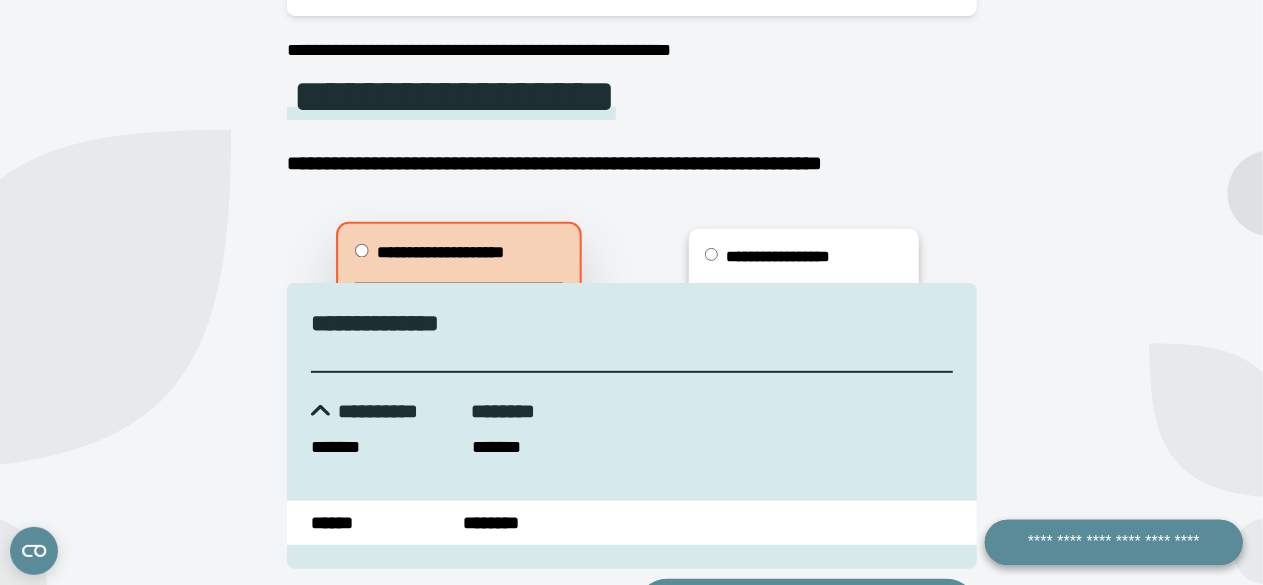 click 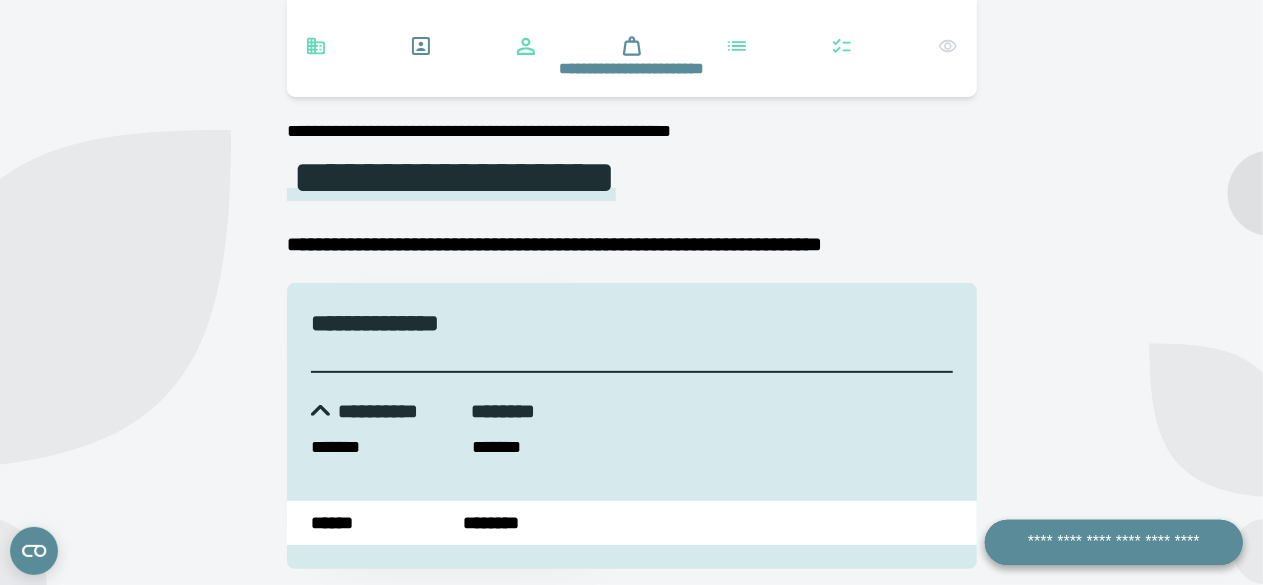 scroll, scrollTop: 193, scrollLeft: 0, axis: vertical 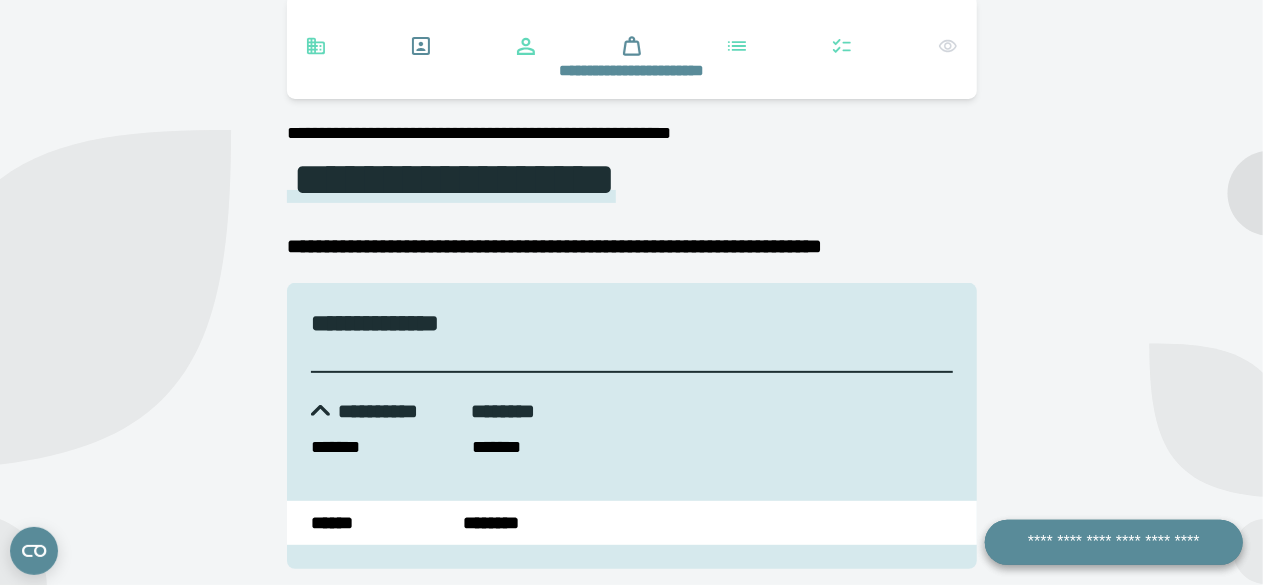 click on "**********" at bounding box center (807, 692) 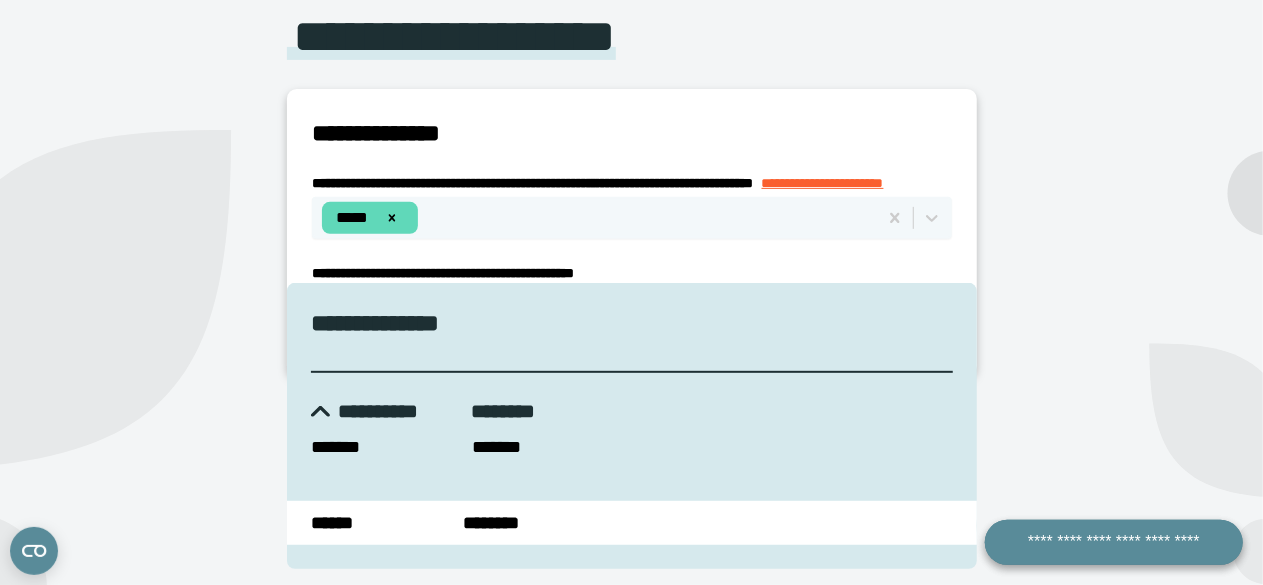 scroll, scrollTop: 342, scrollLeft: 0, axis: vertical 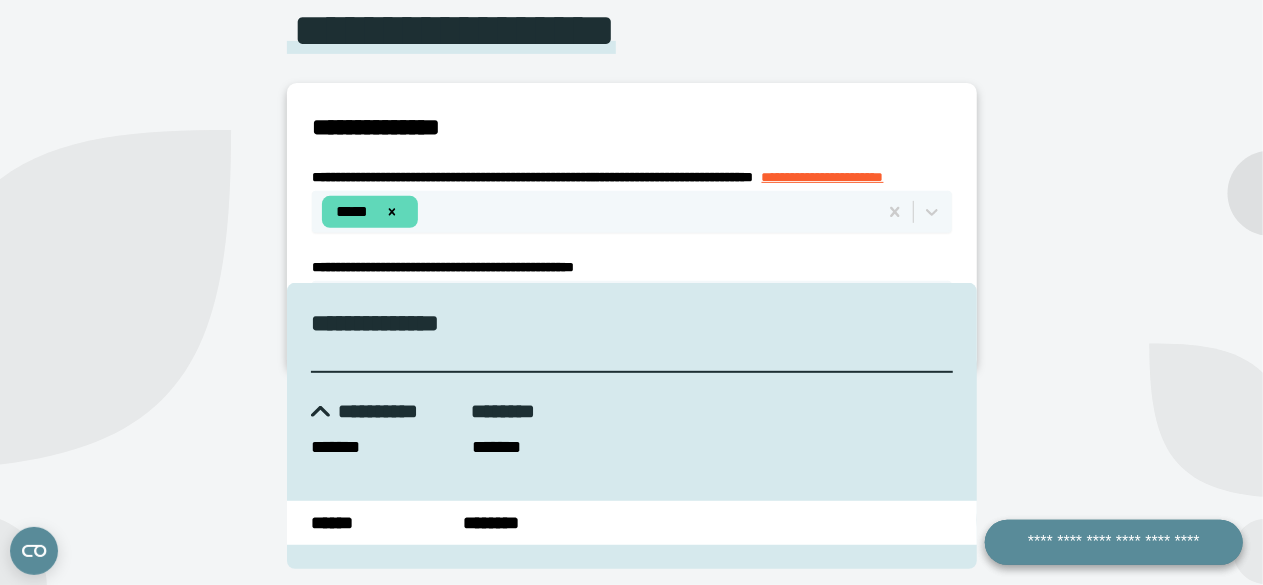 click on "**********" at bounding box center (807, 520) 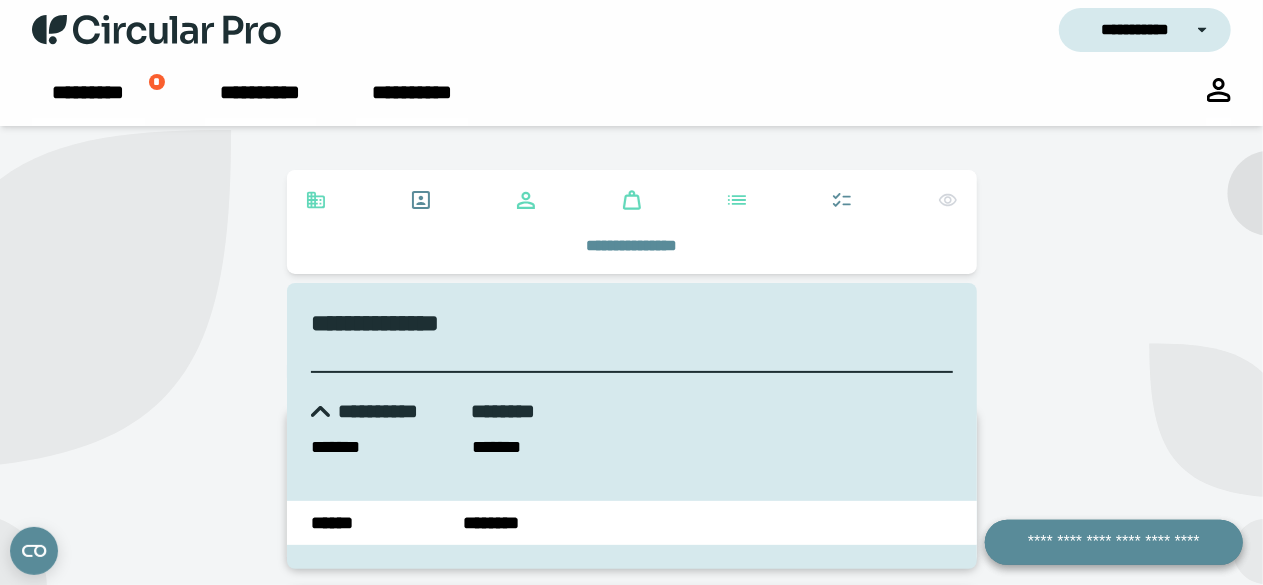 scroll, scrollTop: 0, scrollLeft: 0, axis: both 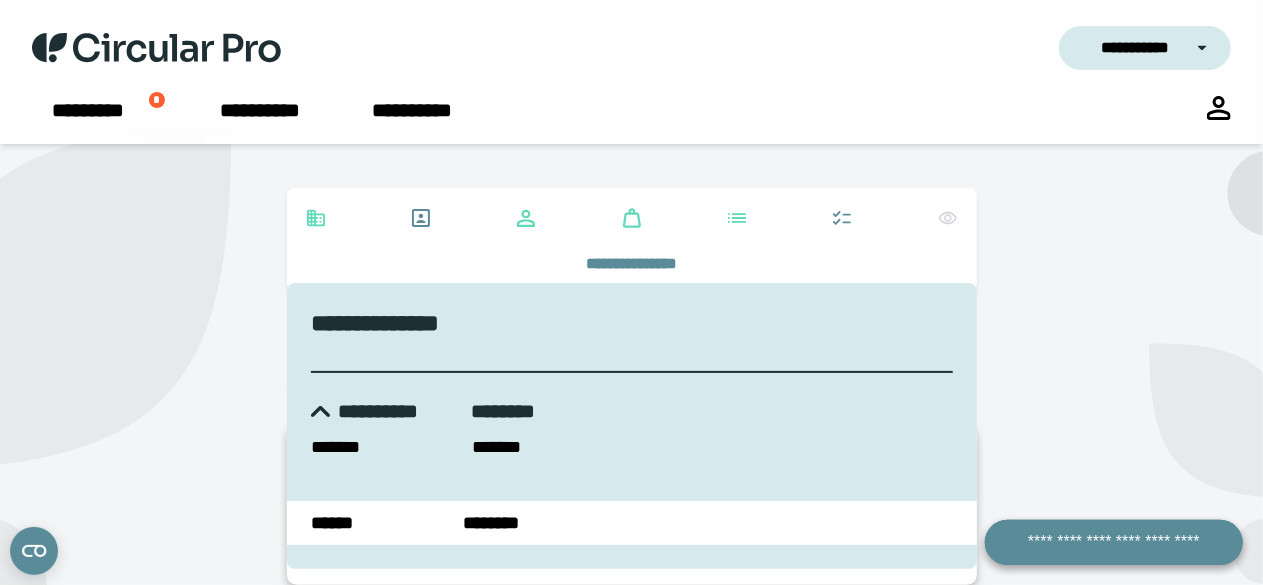 click on "**********" at bounding box center [0, 0] 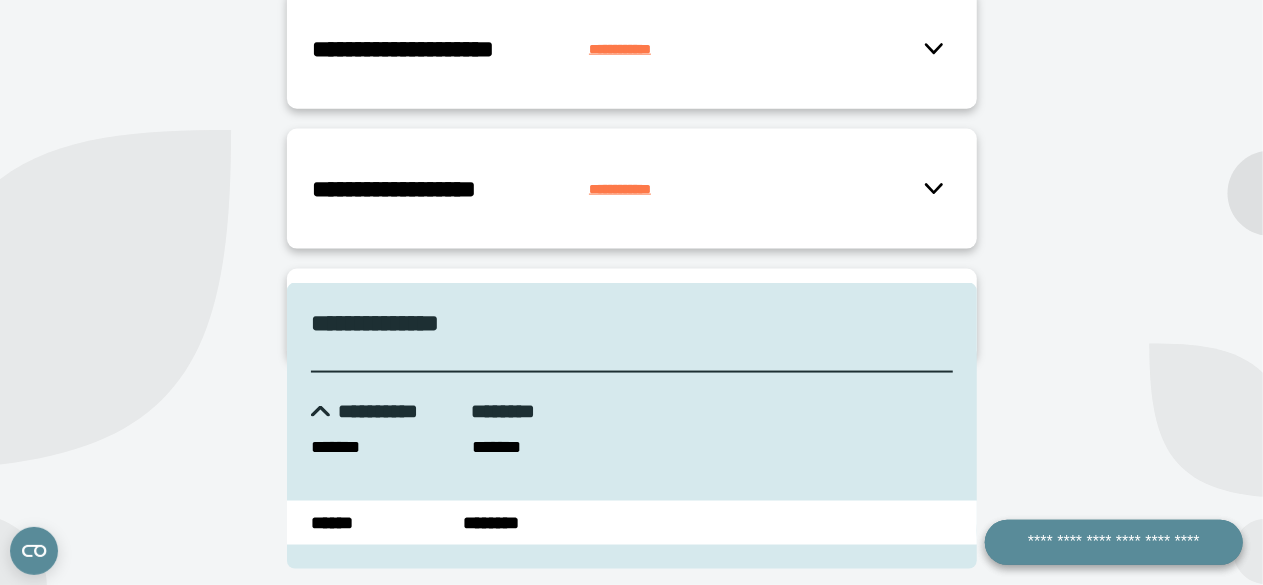 scroll, scrollTop: 1318, scrollLeft: 0, axis: vertical 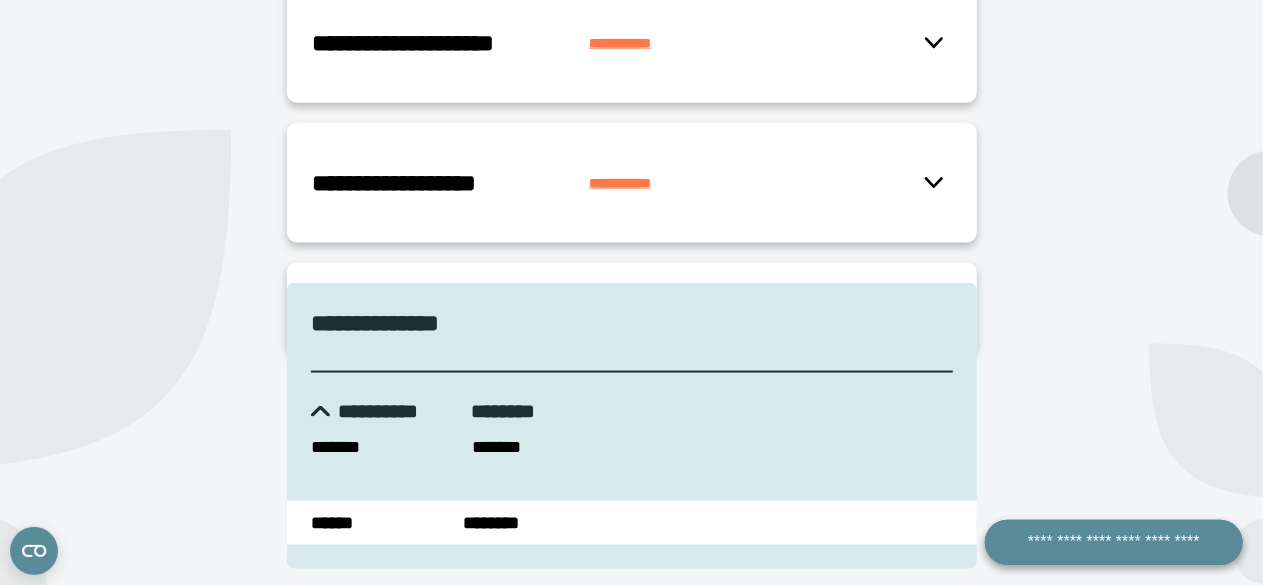 click 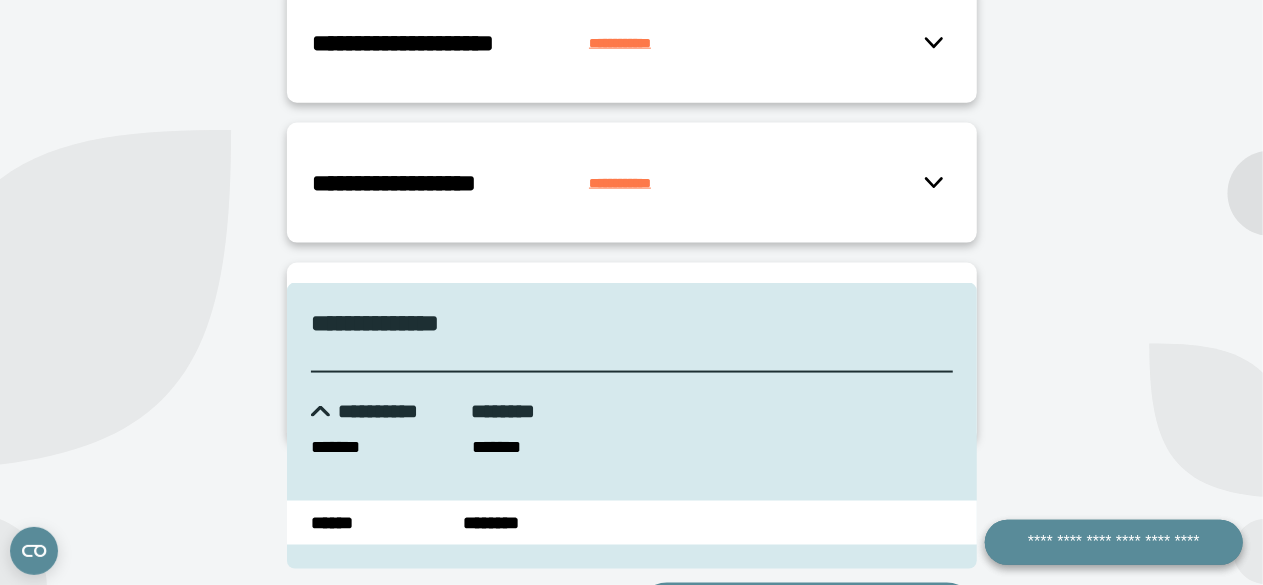 click on "**********" at bounding box center (637, 309) 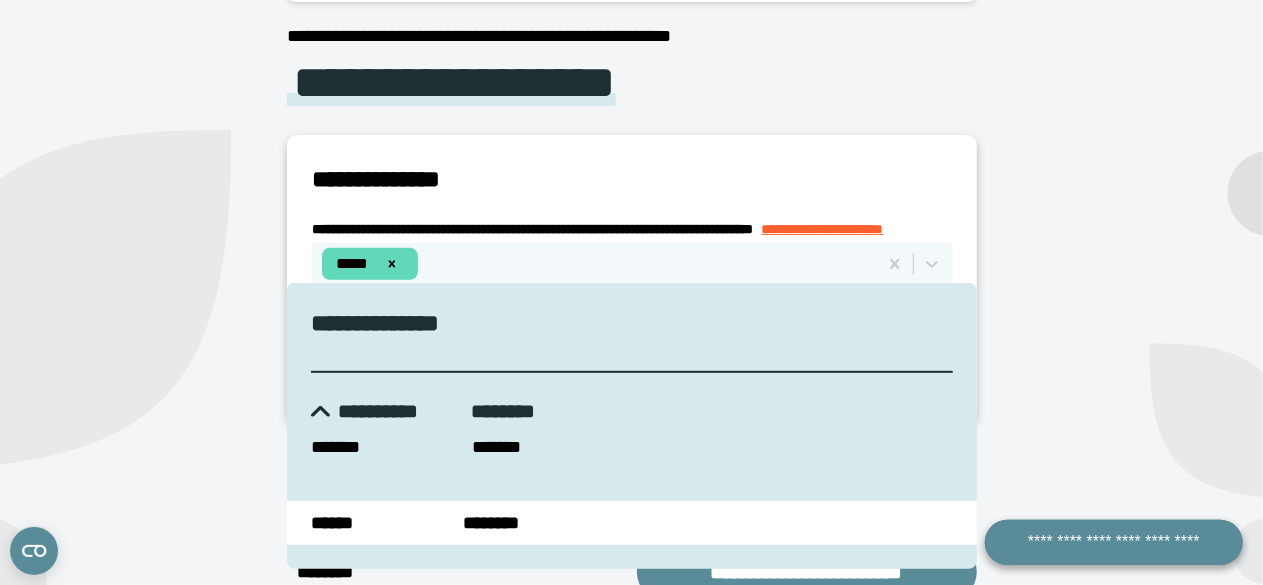 scroll, scrollTop: 268, scrollLeft: 0, axis: vertical 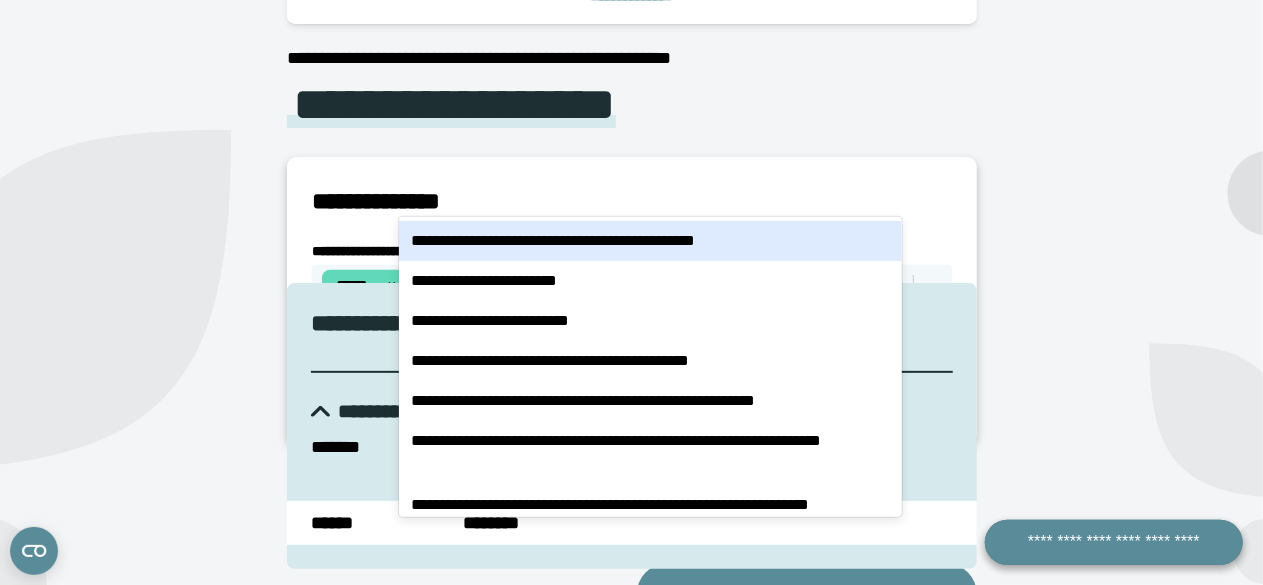 type on "*" 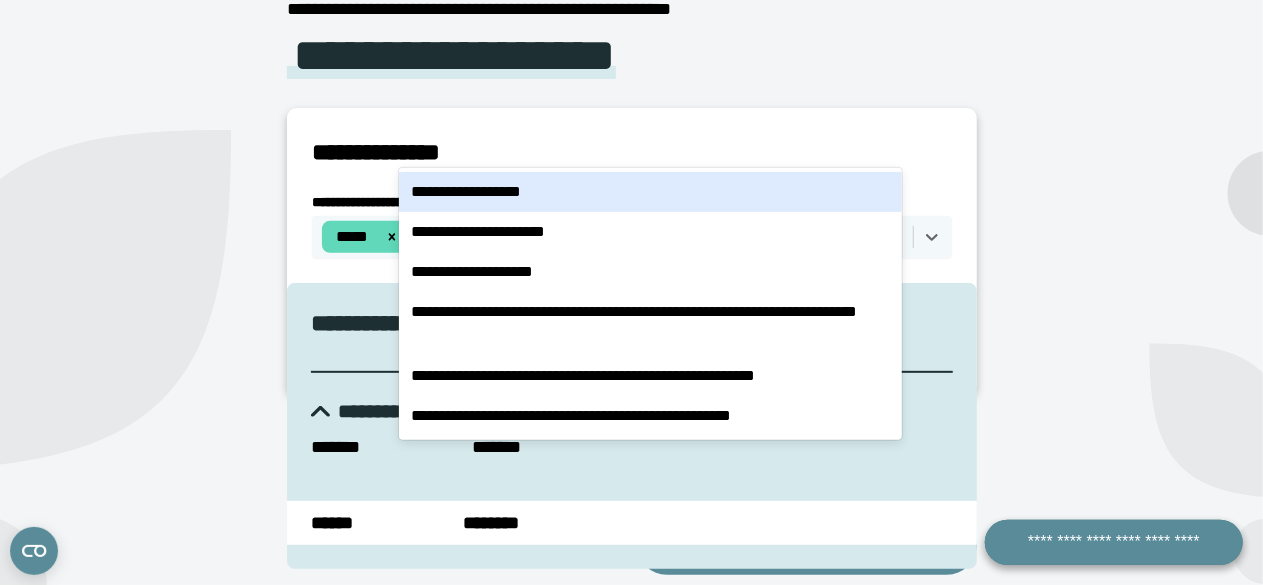 scroll, scrollTop: 363, scrollLeft: 0, axis: vertical 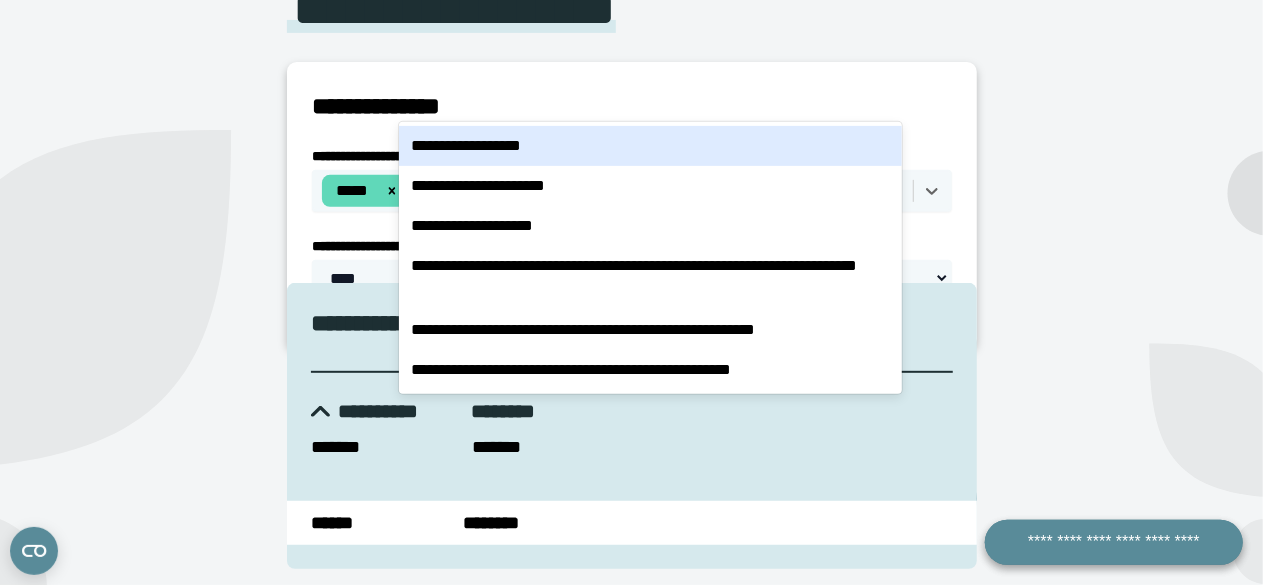 type on "***" 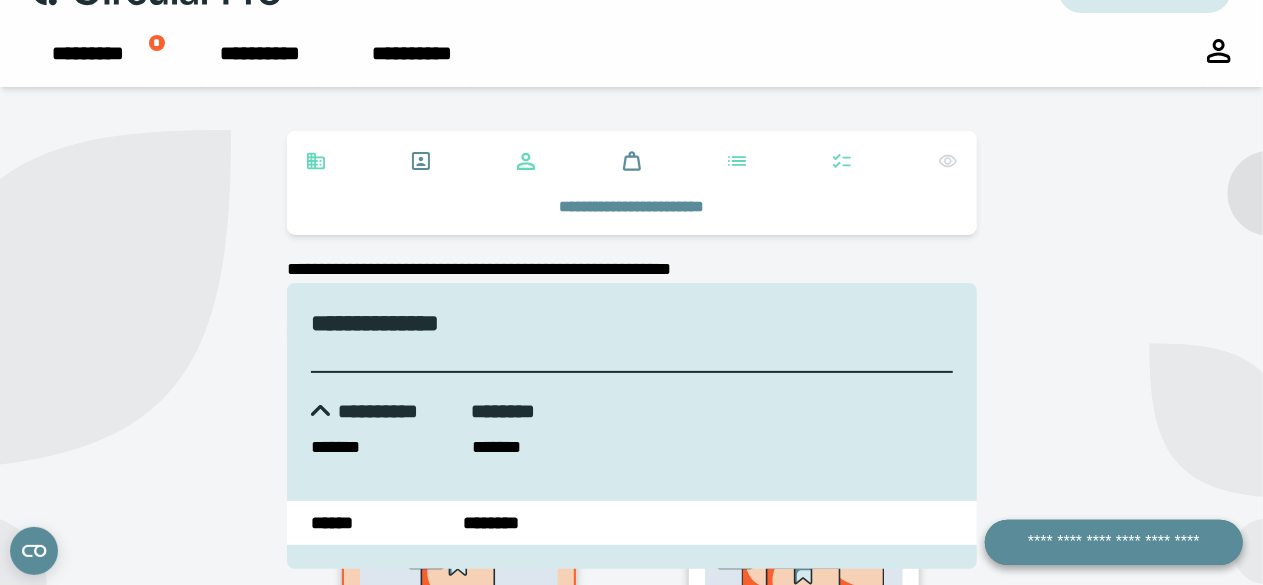 scroll, scrollTop: 0, scrollLeft: 0, axis: both 